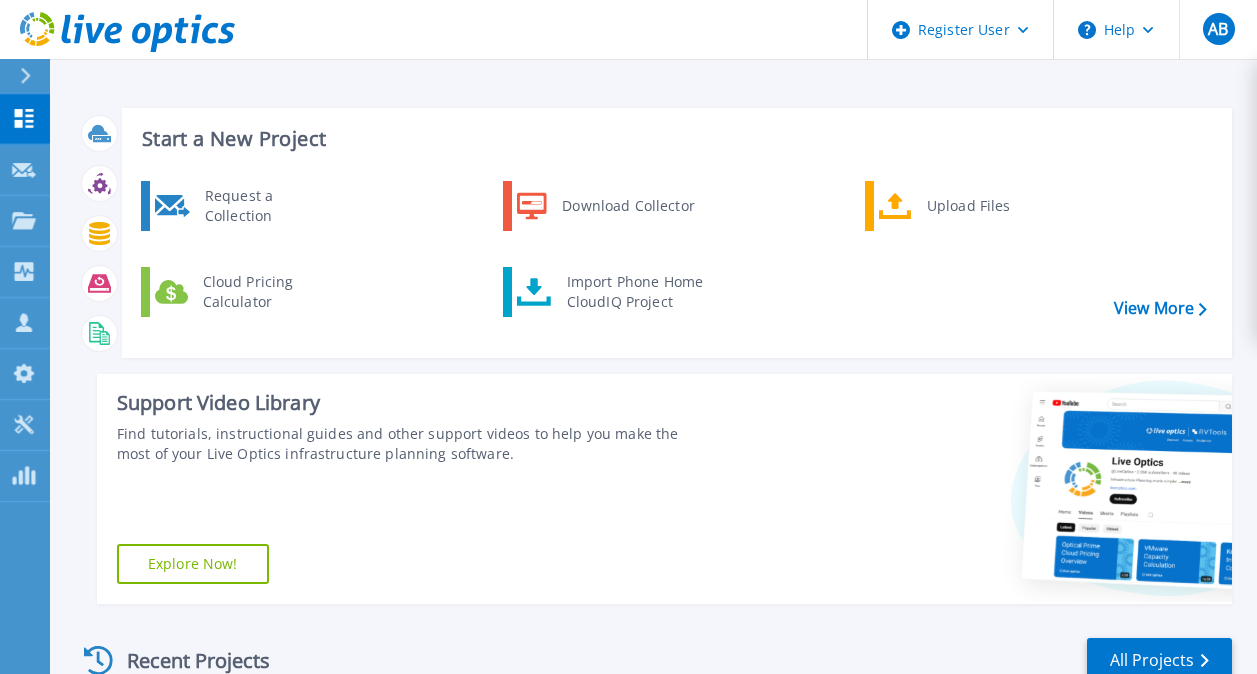 scroll, scrollTop: 0, scrollLeft: 0, axis: both 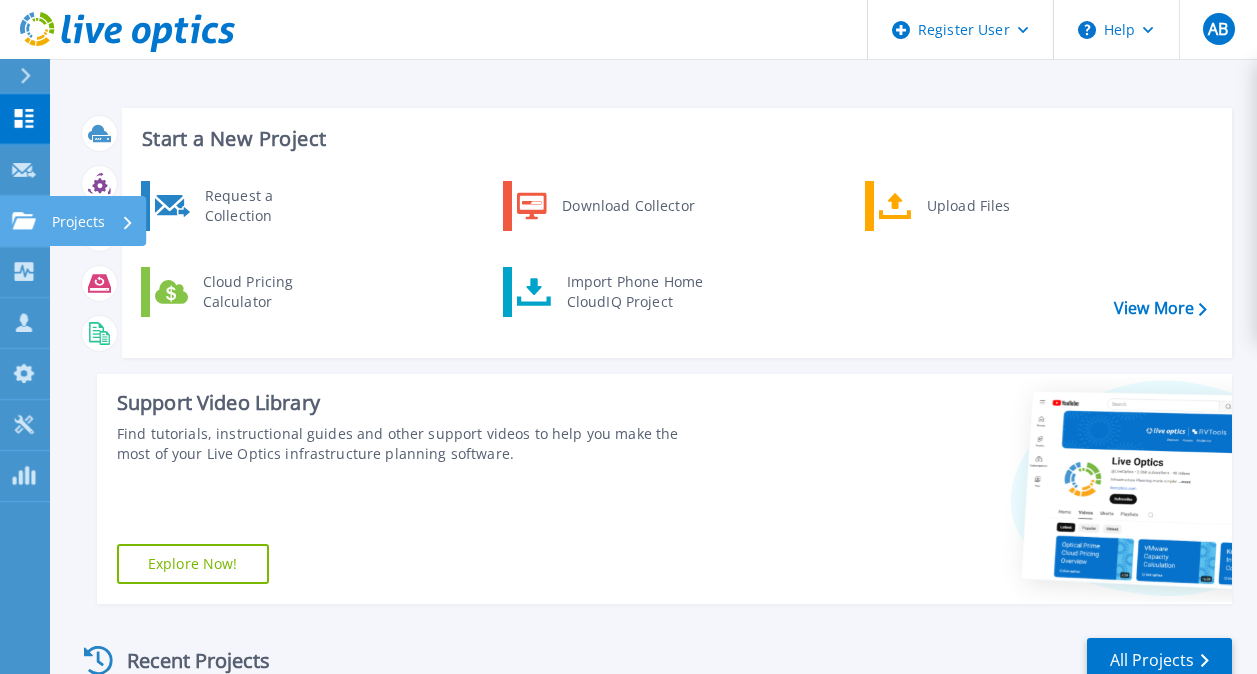 click 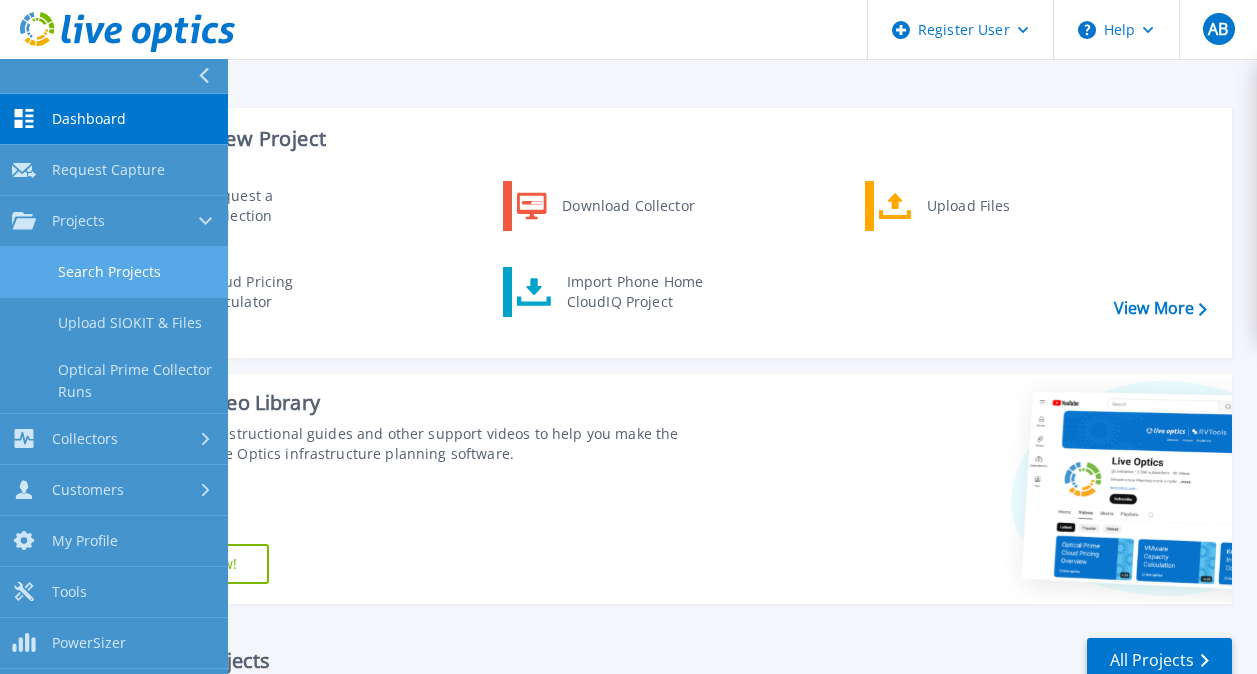 click on "Search Projects" at bounding box center [114, 272] 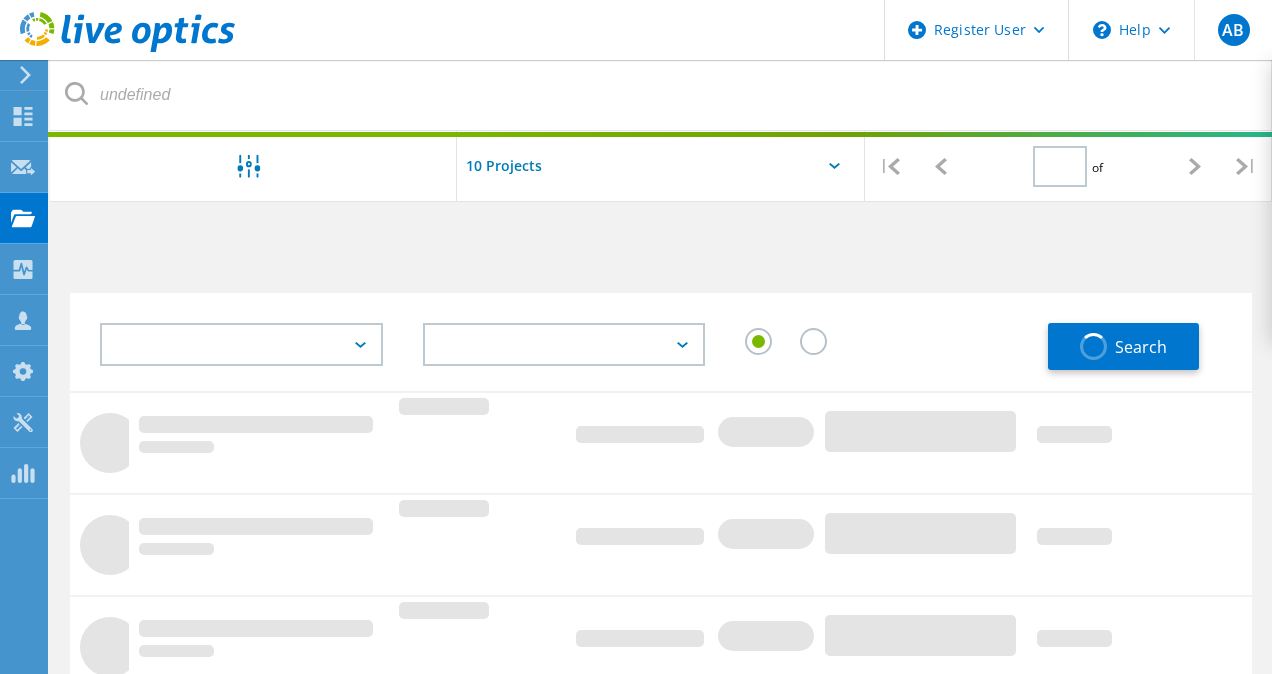 type on "2" 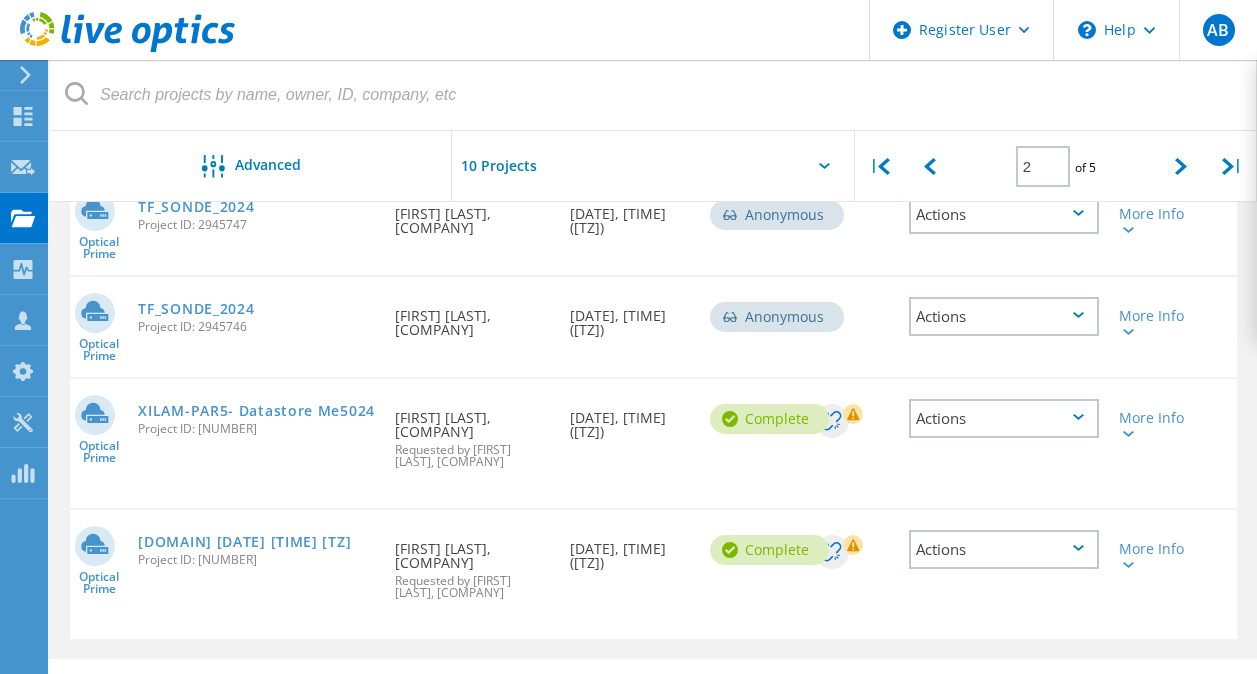 scroll, scrollTop: 990, scrollLeft: 0, axis: vertical 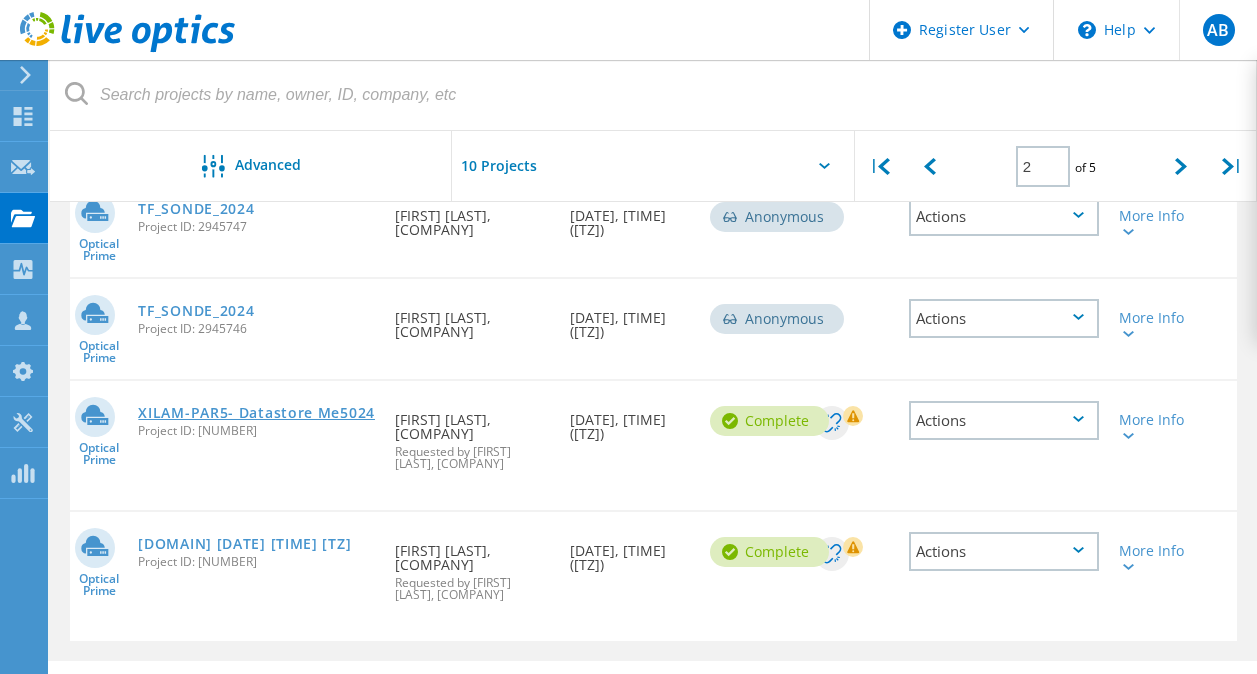 click on "XILAM-PAR5- Datastore Me5024" 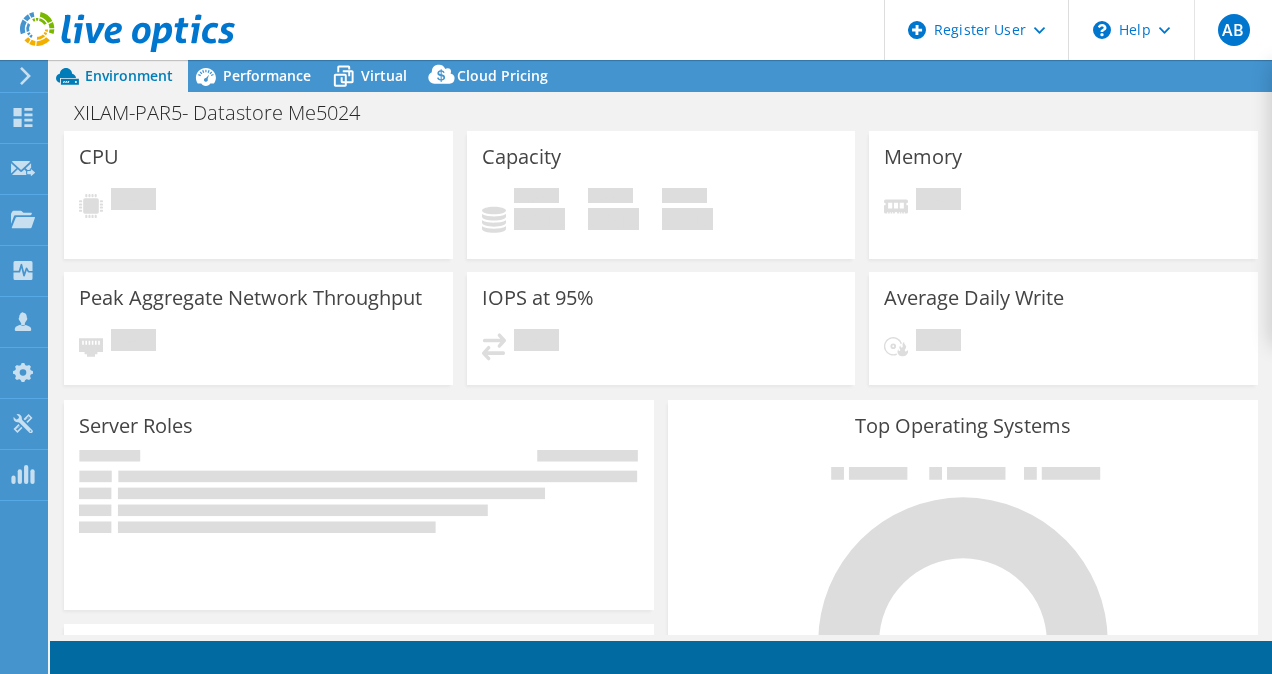 scroll, scrollTop: 0, scrollLeft: 0, axis: both 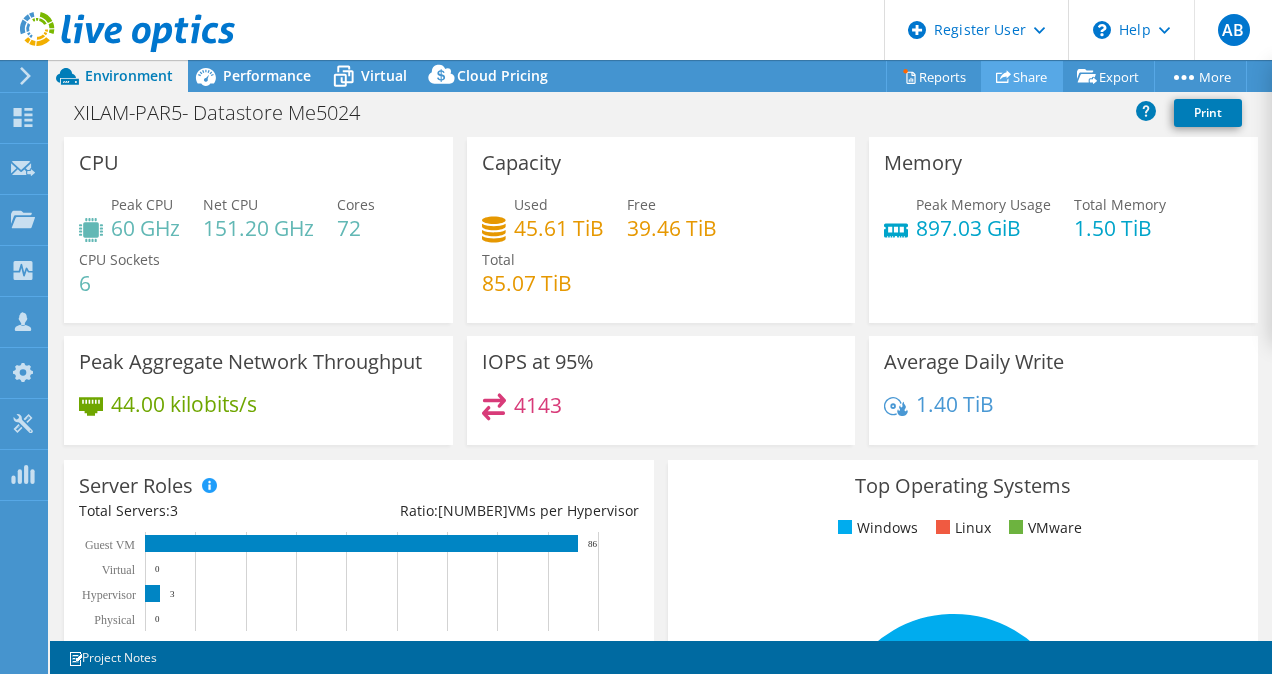 click on "Share" at bounding box center (1022, 76) 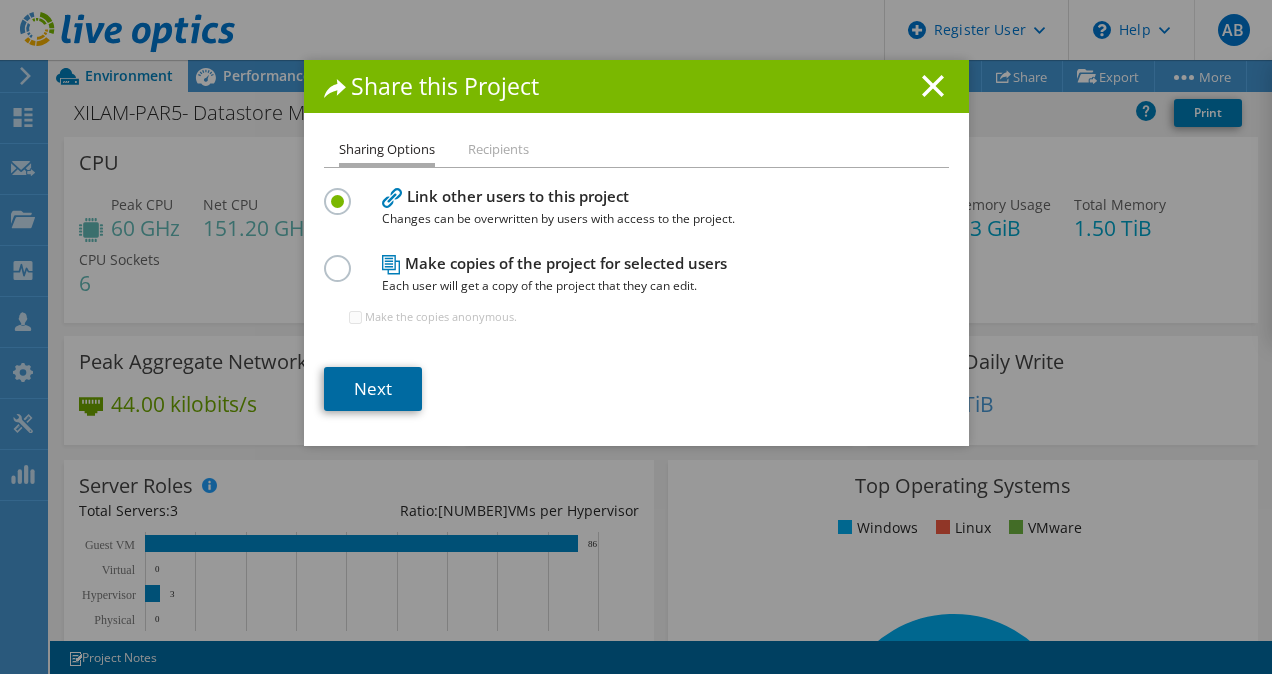 click on "Next" at bounding box center (373, 389) 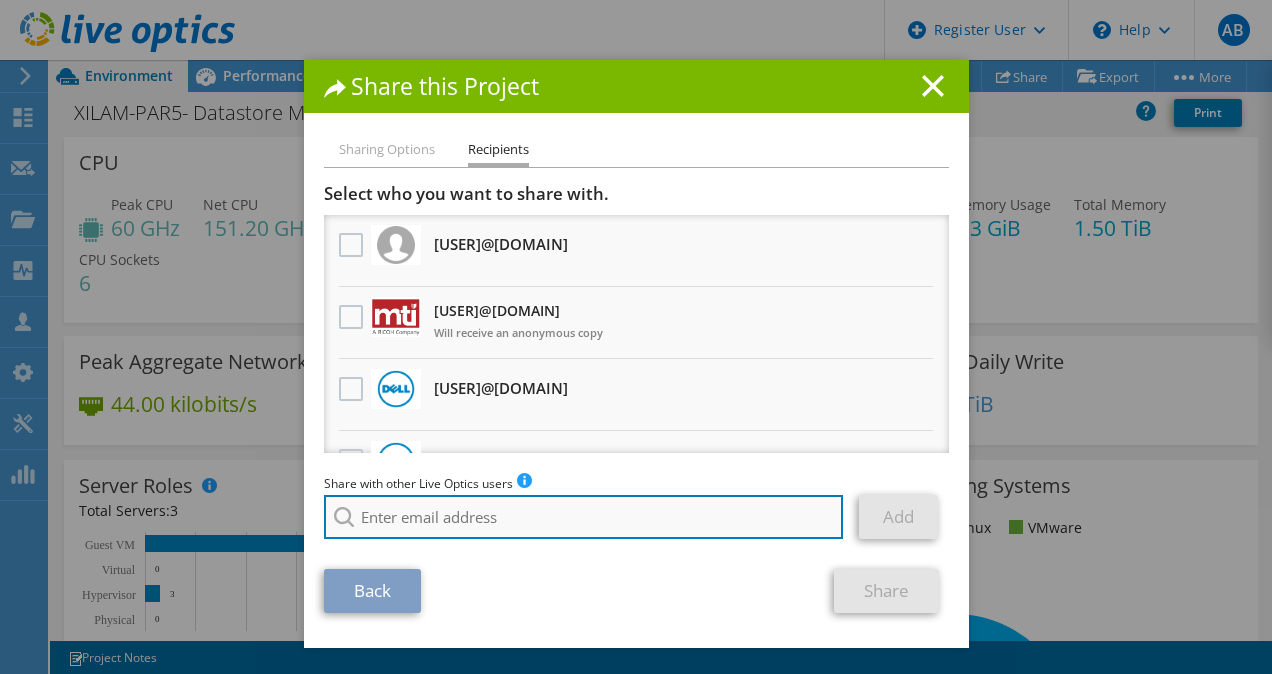 click at bounding box center [584, 517] 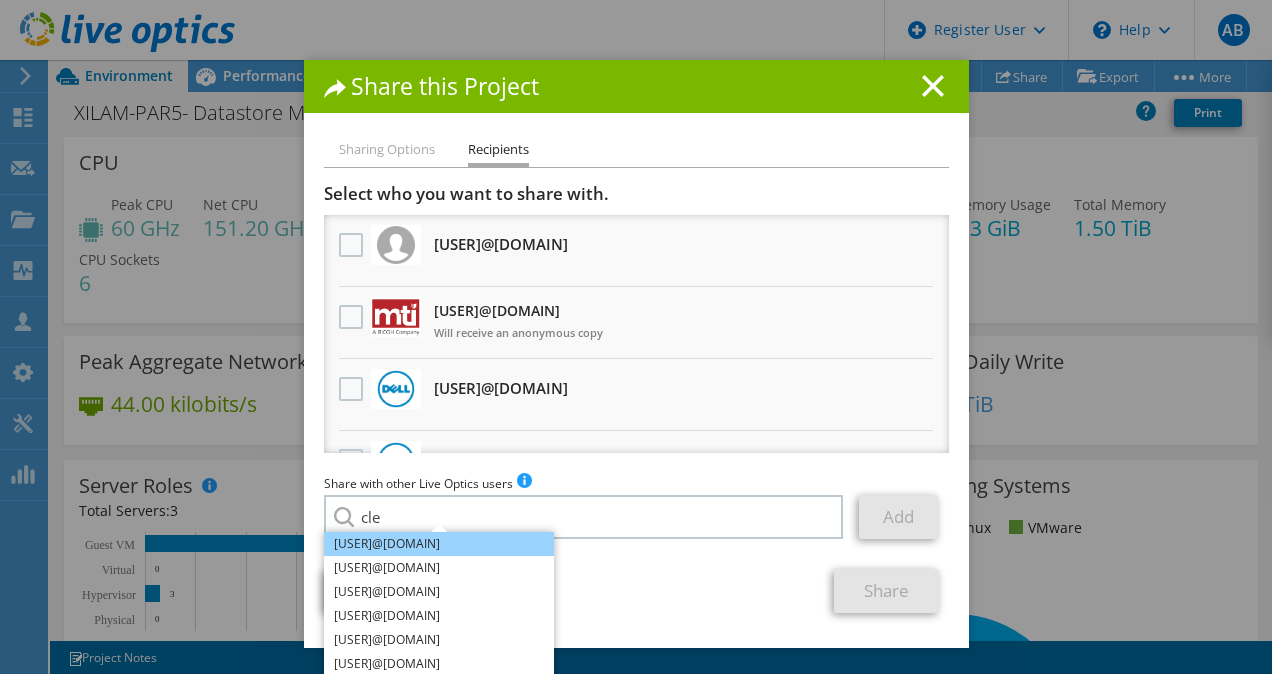 click on "[USER]@[DOMAIN]" at bounding box center (439, 544) 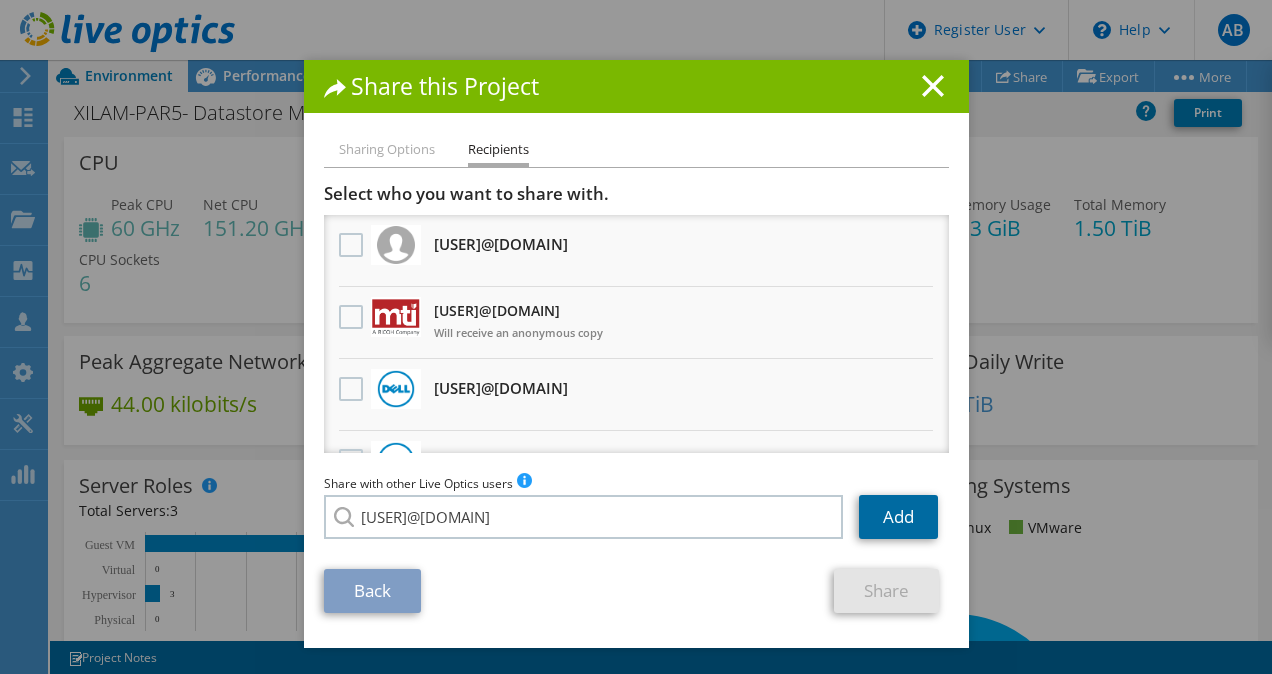 click on "Add" at bounding box center (898, 517) 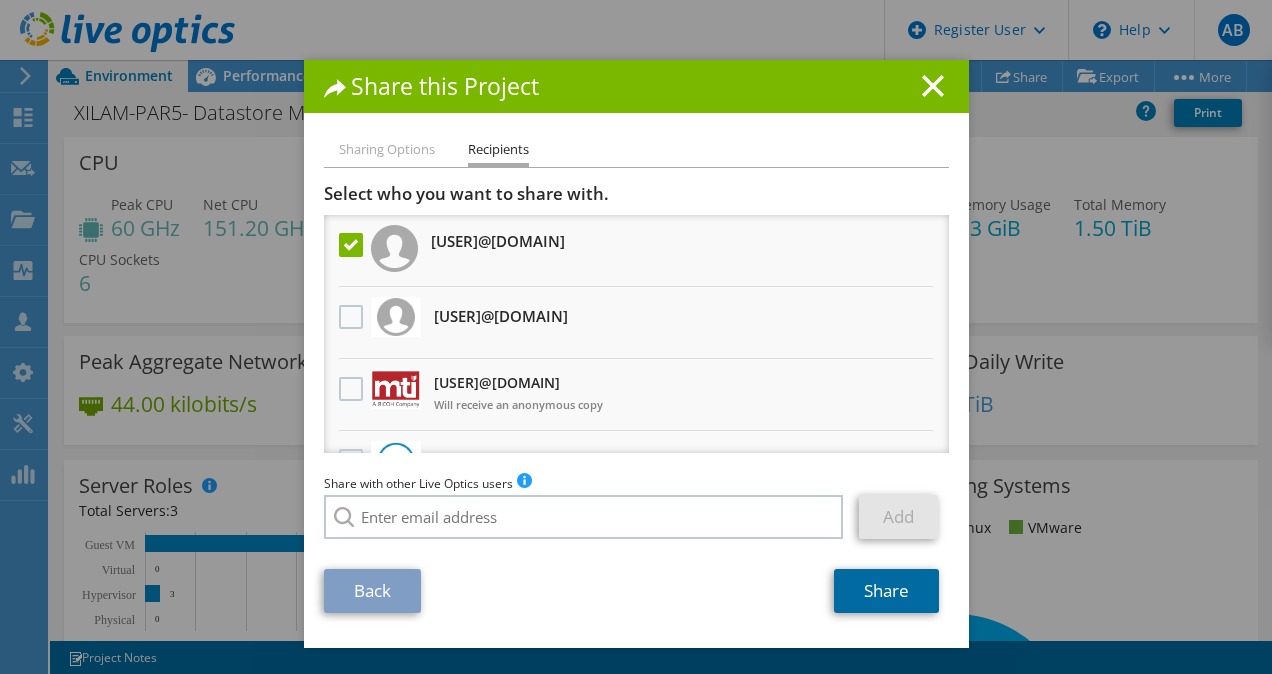 click on "Share" at bounding box center [886, 591] 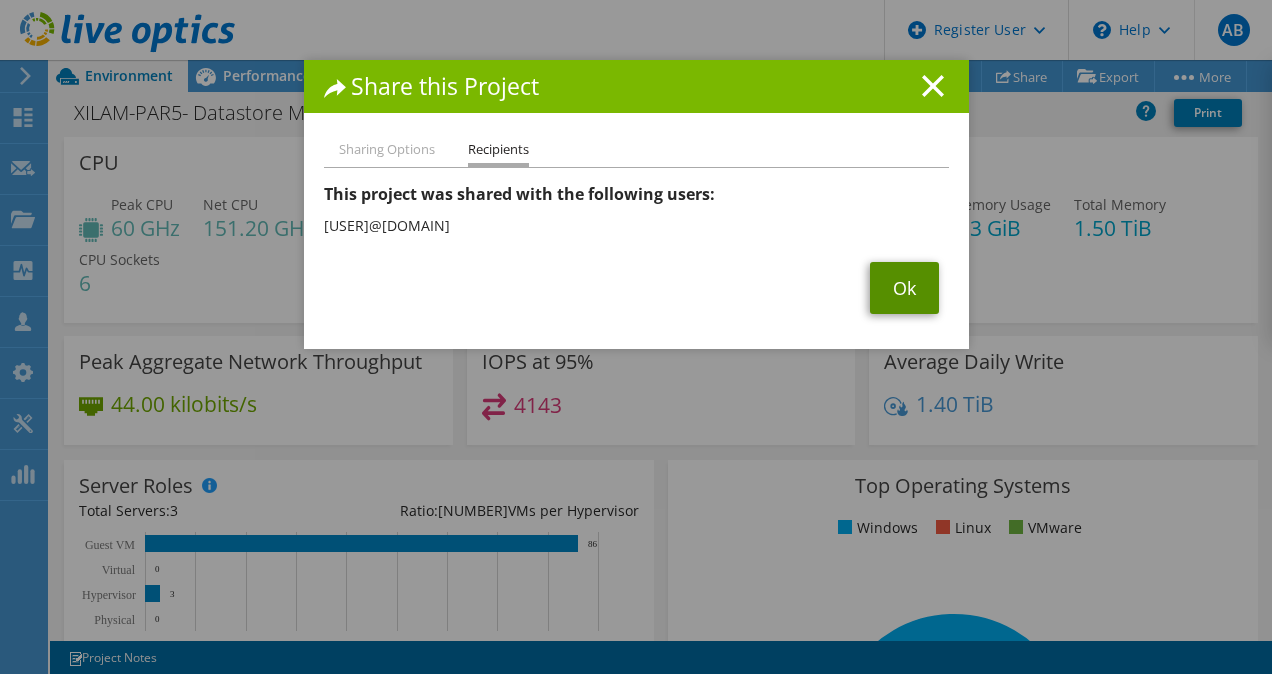 click on "Ok" at bounding box center [904, 288] 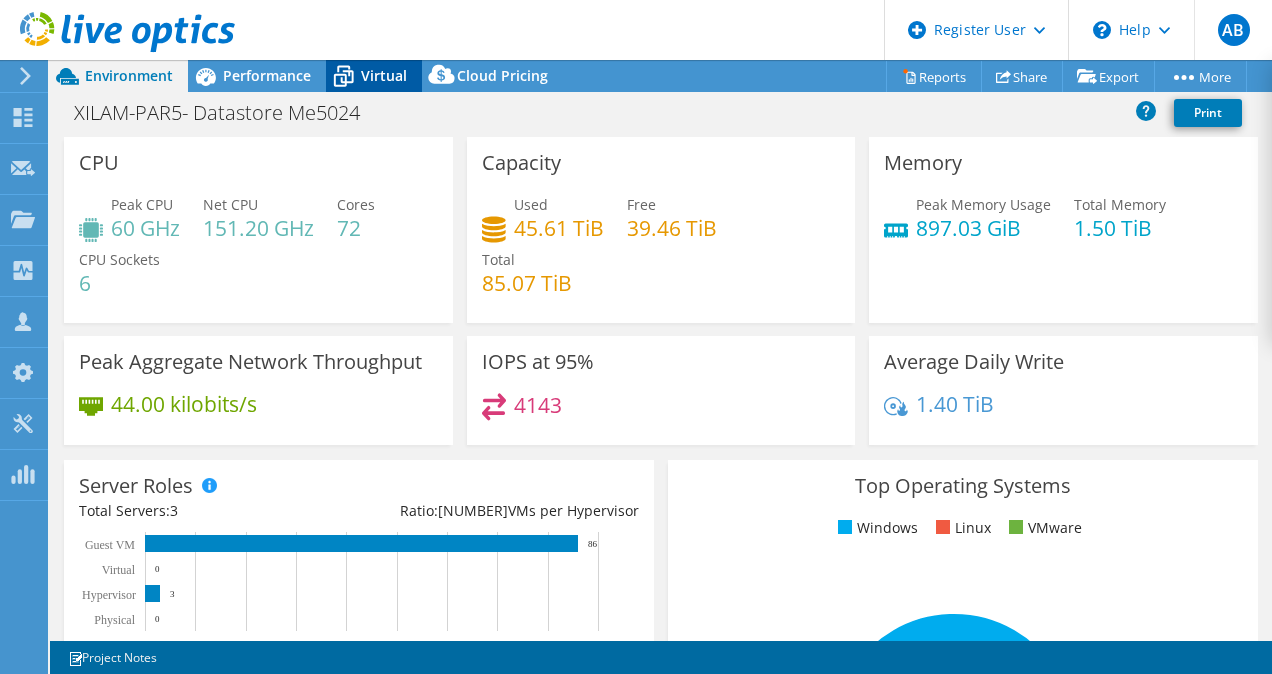 click on "Virtual" at bounding box center [384, 75] 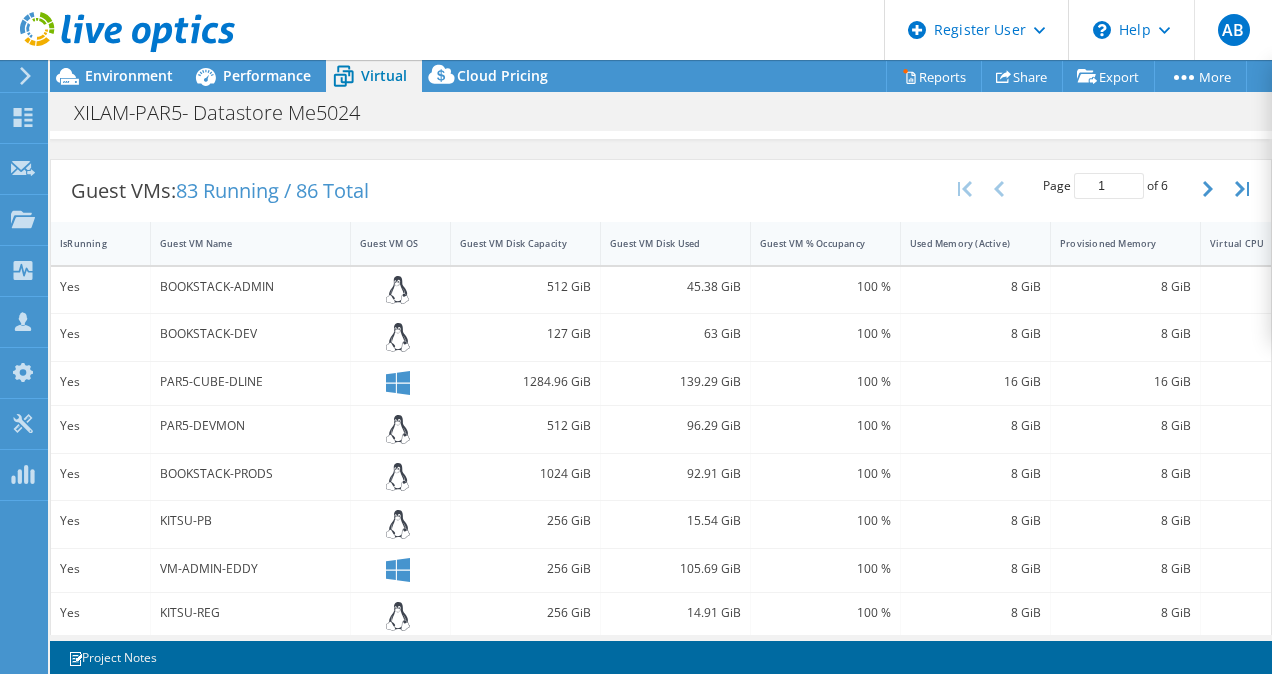 scroll, scrollTop: 380, scrollLeft: 0, axis: vertical 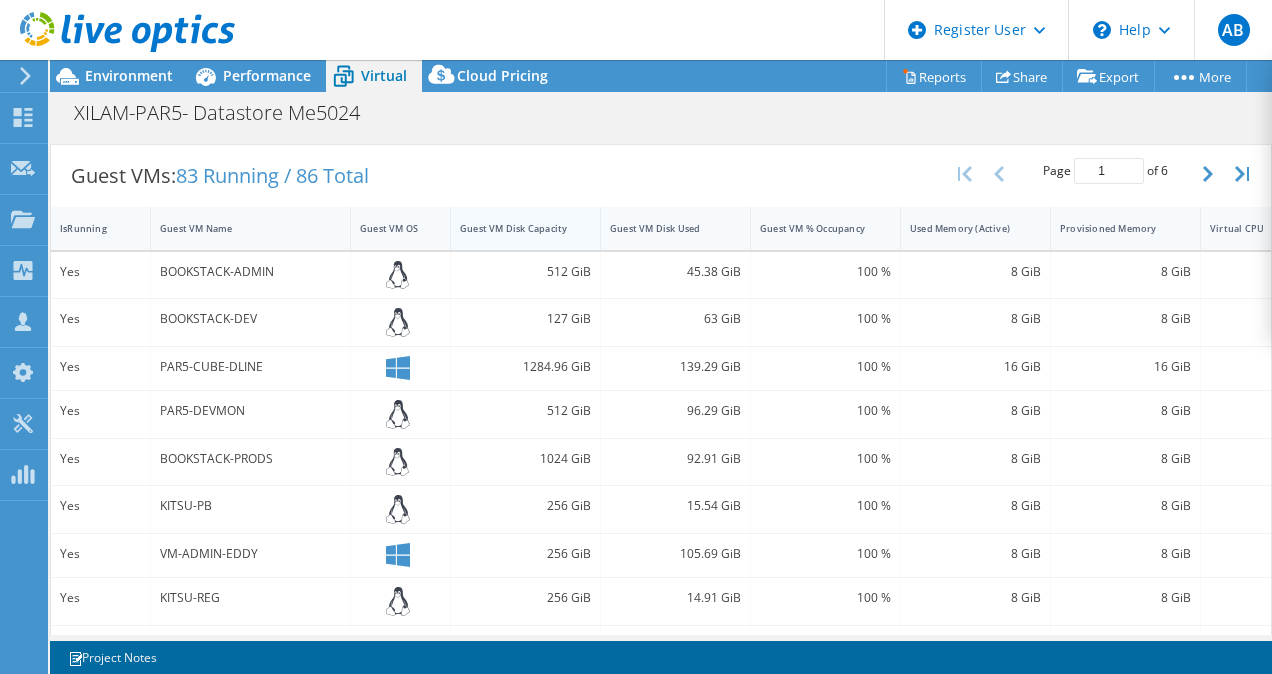 click on "Guest VM Disk Capacity" at bounding box center [513, 228] 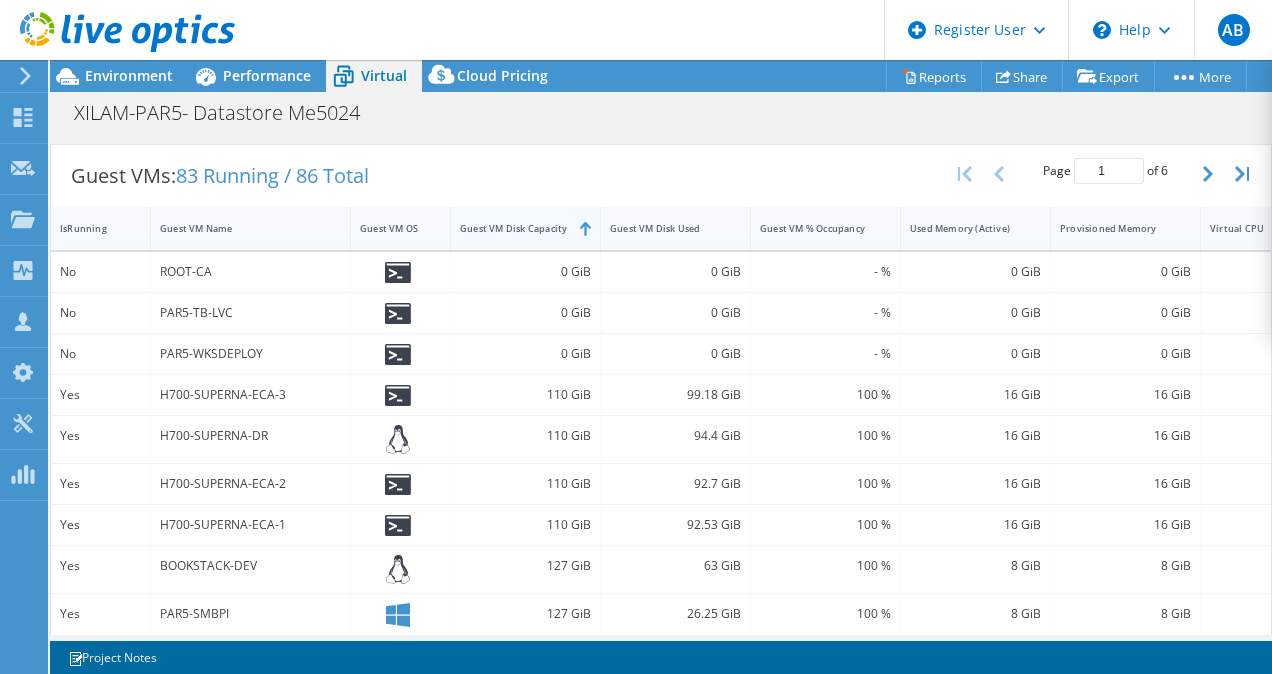 click on "Guest VM Disk Capacity" at bounding box center [513, 228] 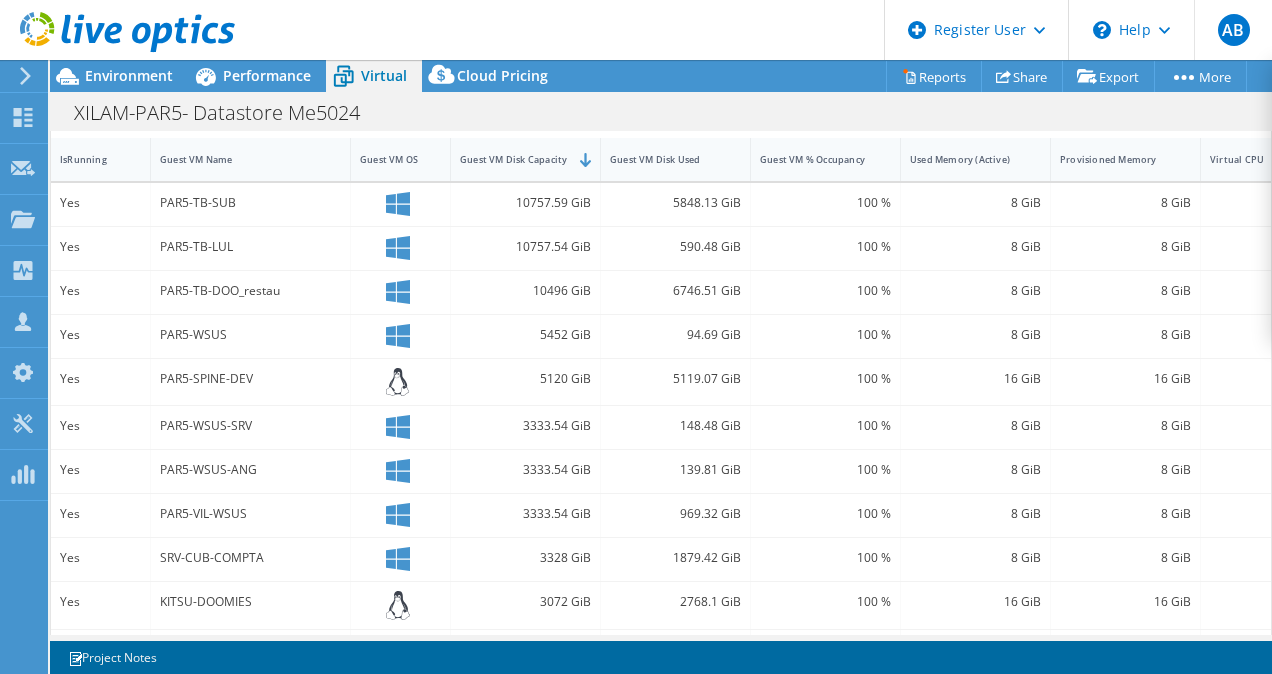 scroll, scrollTop: 448, scrollLeft: 0, axis: vertical 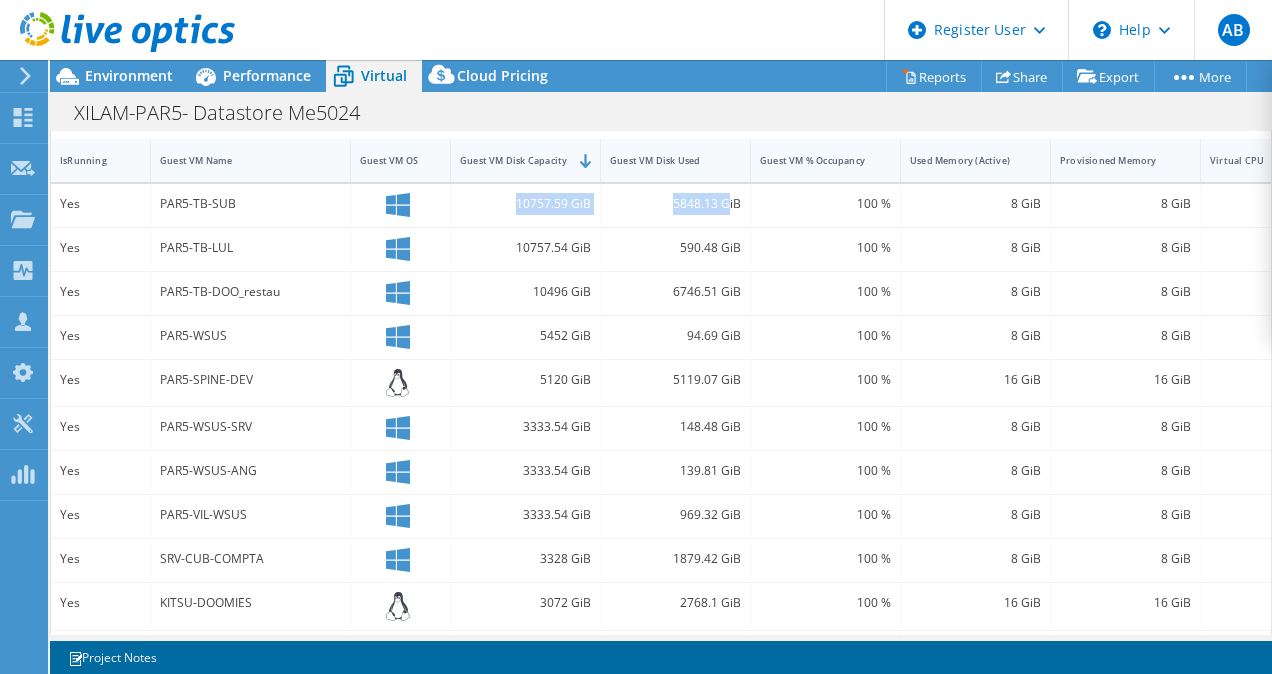 drag, startPoint x: 512, startPoint y: 202, endPoint x: 731, endPoint y: 222, distance: 219.91135 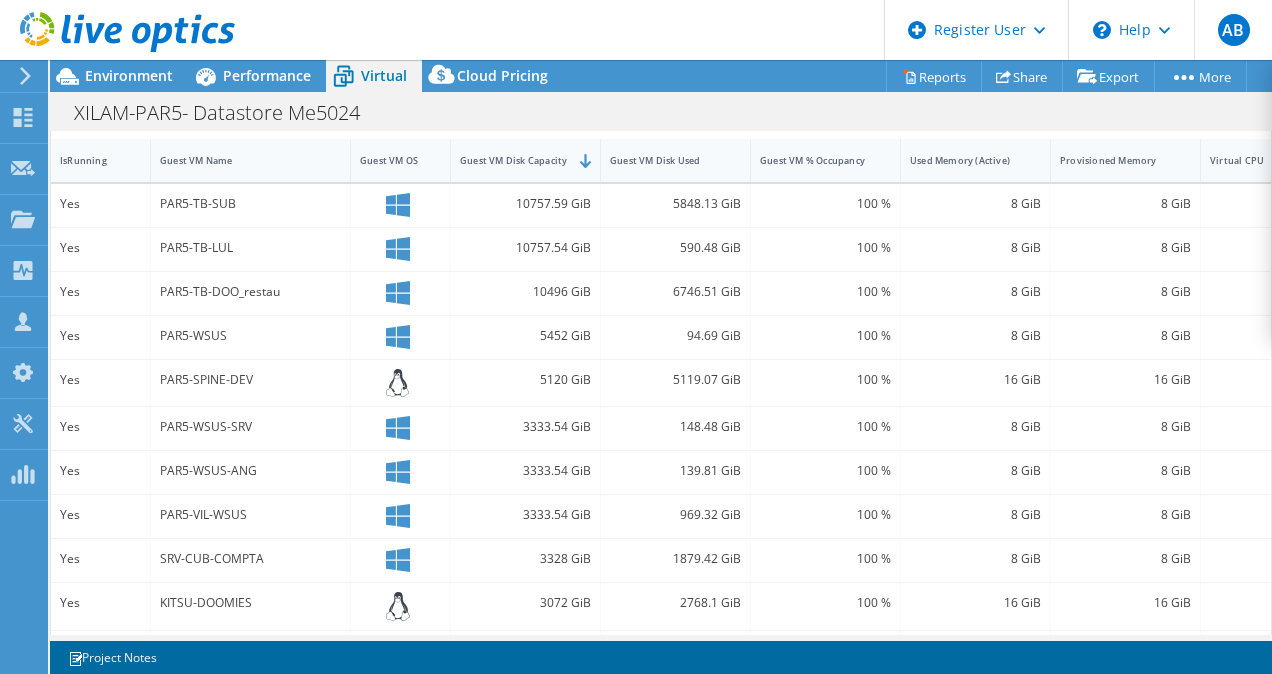 drag, startPoint x: 731, startPoint y: 222, endPoint x: 511, endPoint y: 284, distance: 228.56946 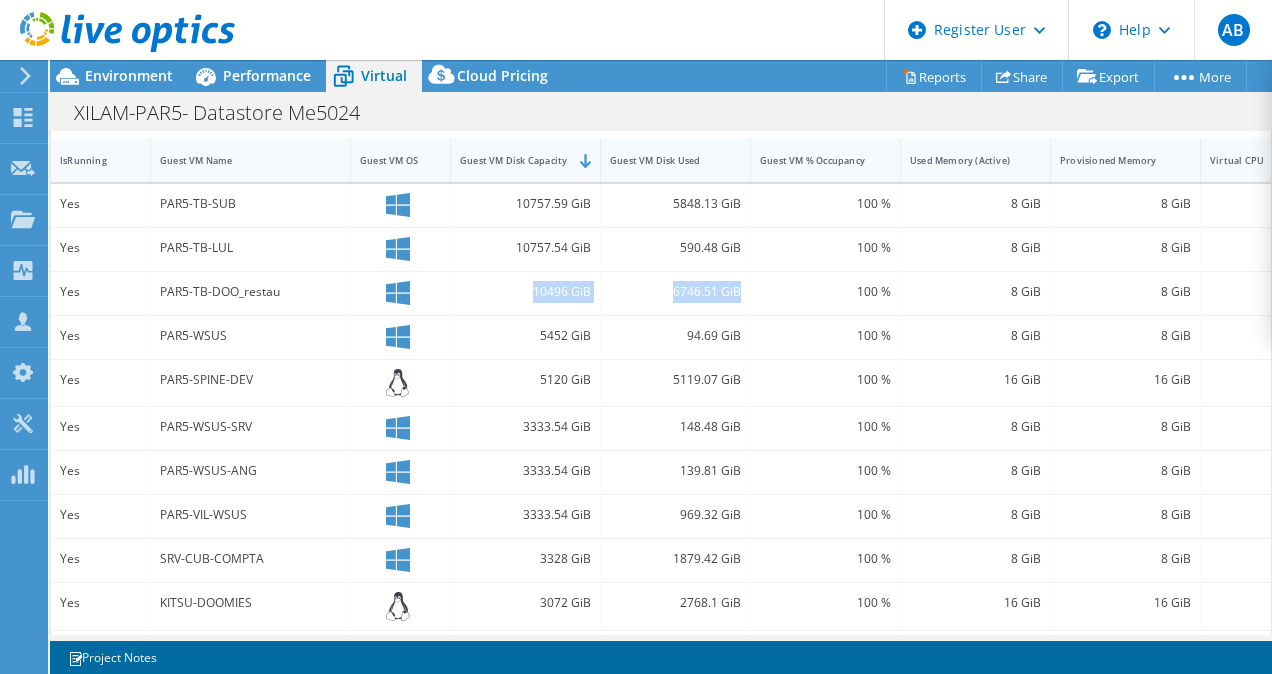 click on "Guest VM Disk Used" at bounding box center [663, 160] 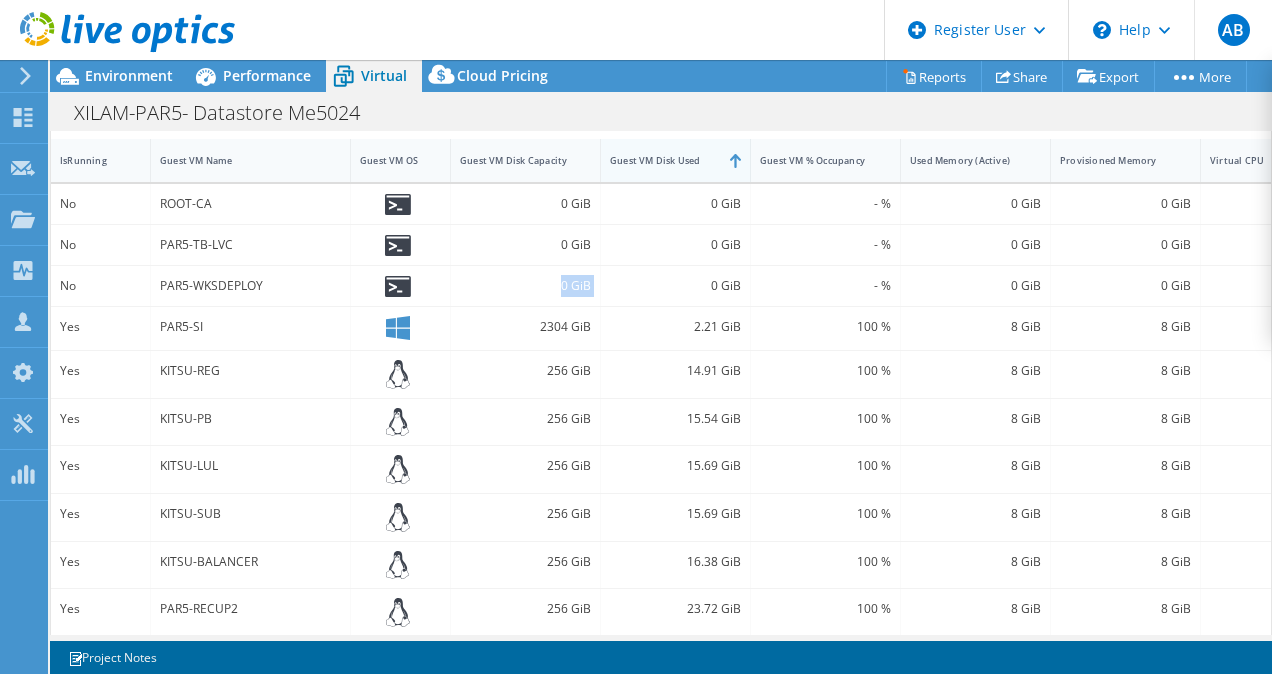 click on "Guest VM Disk Used" at bounding box center [663, 160] 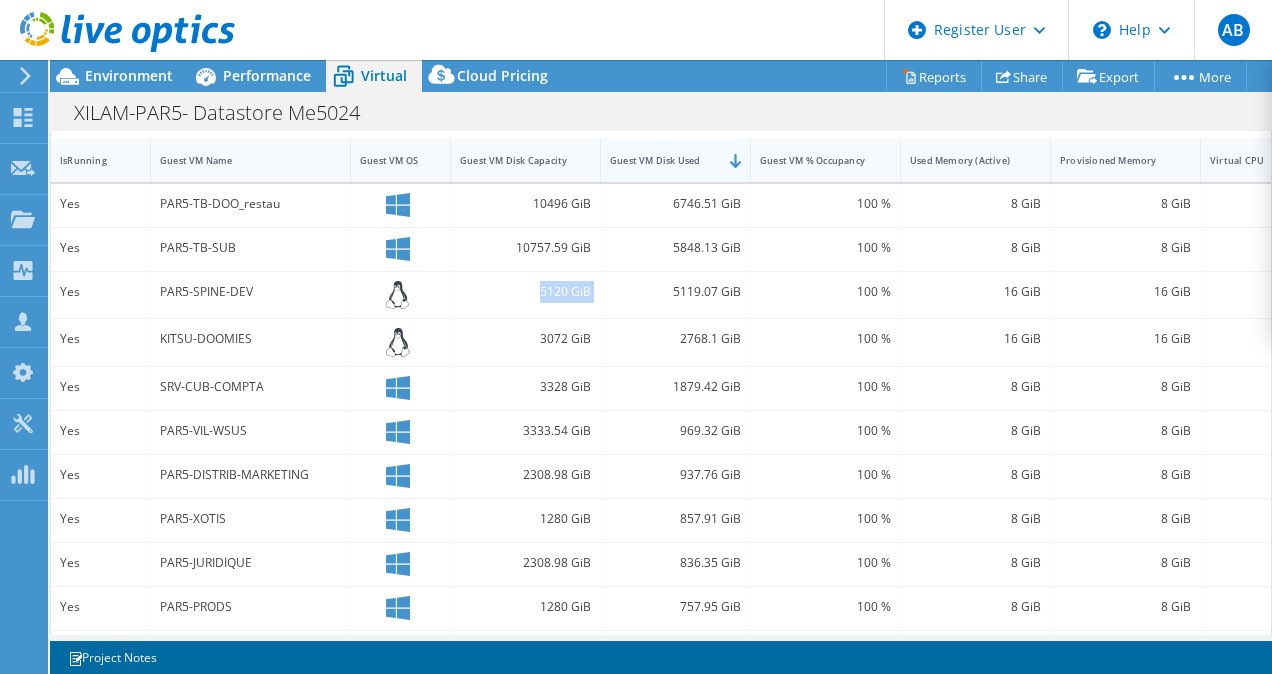 click on "Guest VM Disk Used" at bounding box center [663, 160] 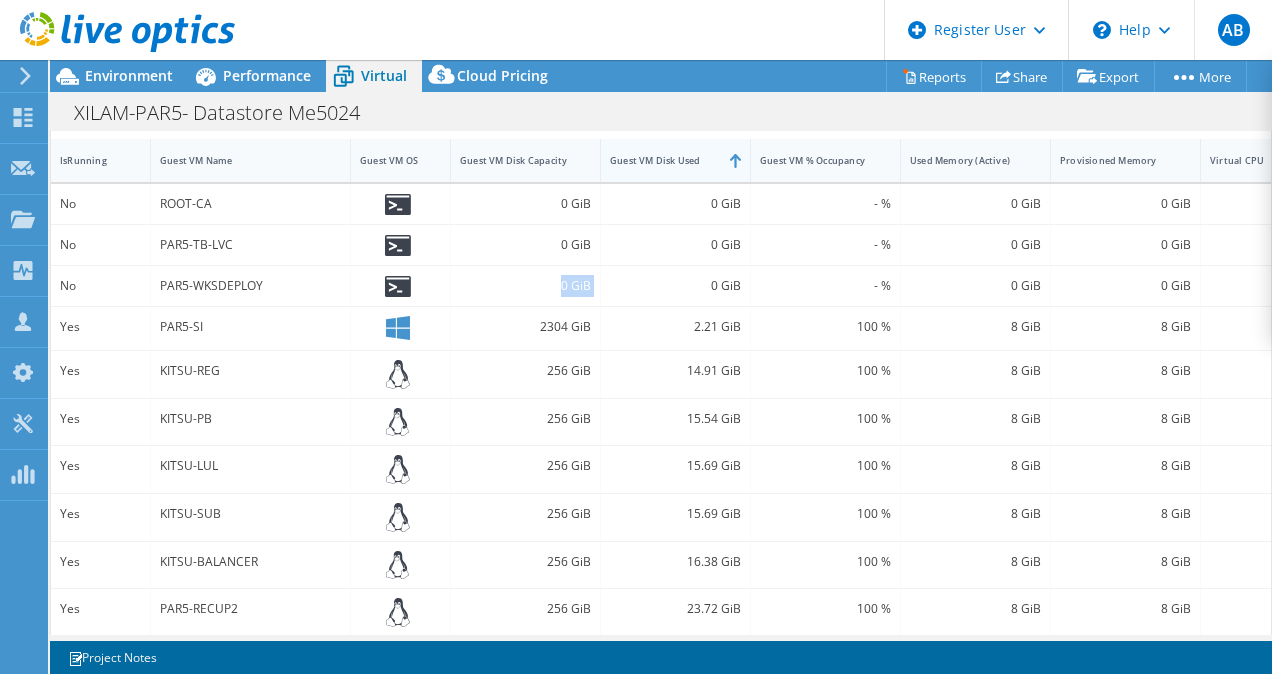 click on "Guest VM Disk Used" at bounding box center (663, 160) 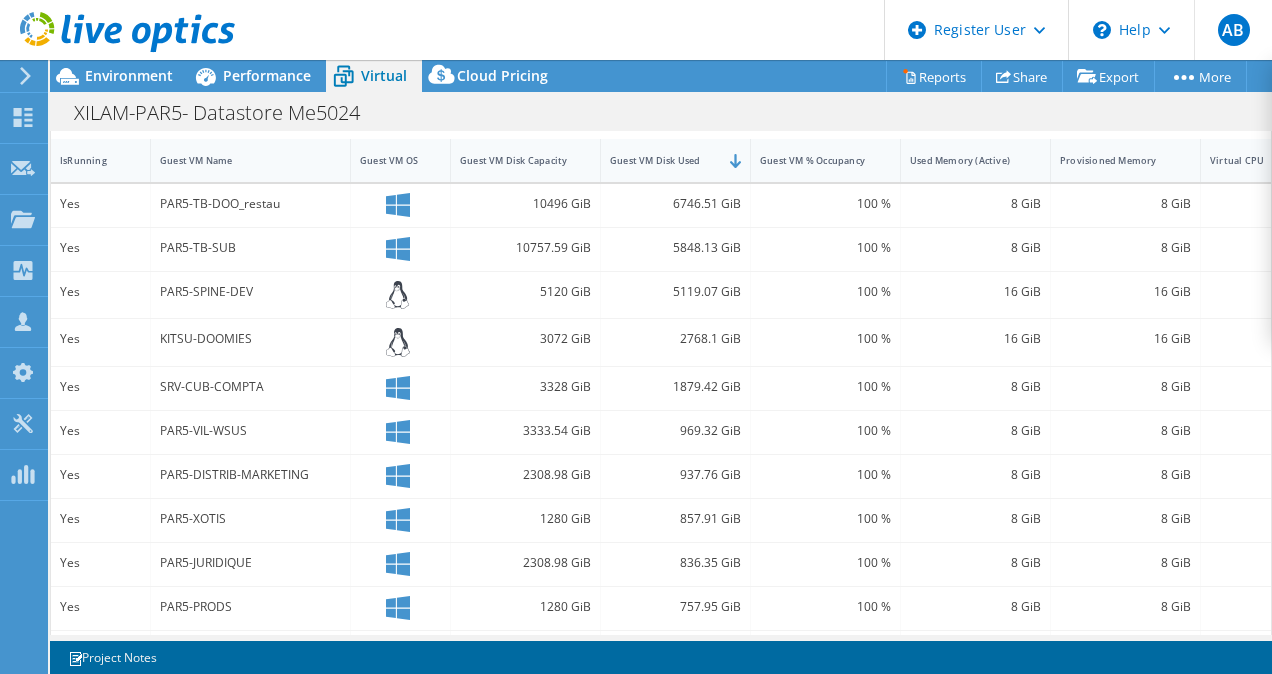 click on "PAR5-SPINE-DEV" at bounding box center (250, 292) 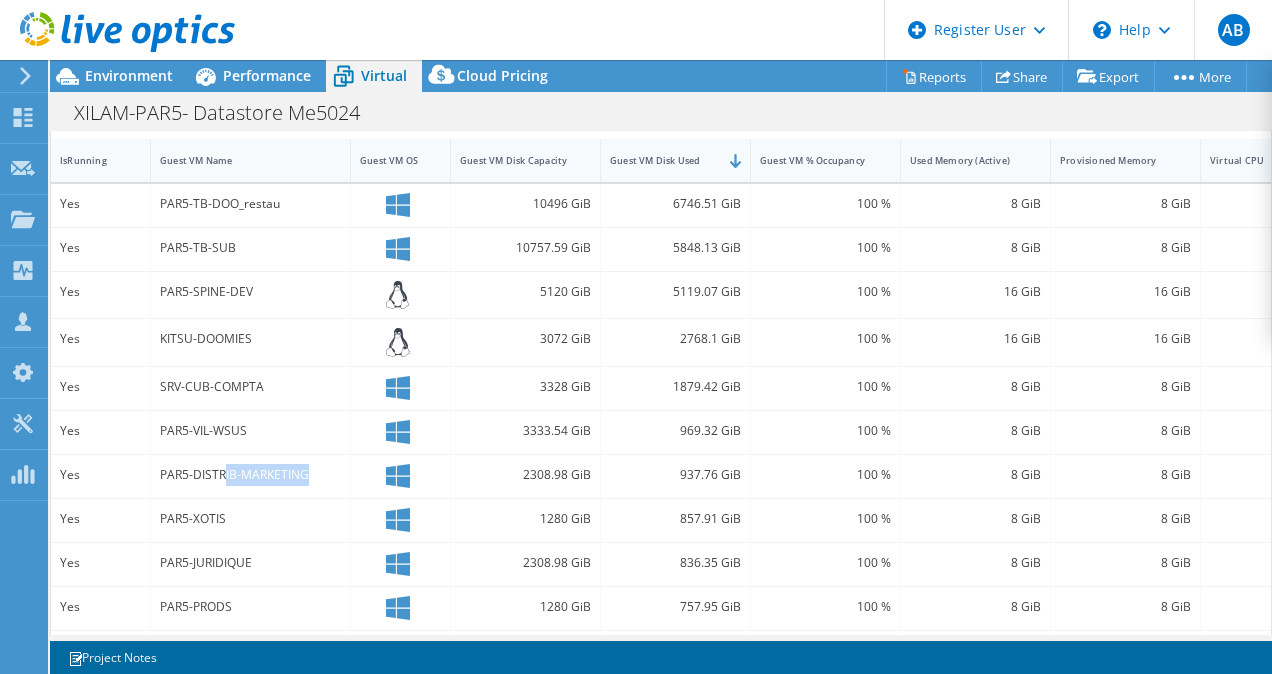 drag, startPoint x: 317, startPoint y: 481, endPoint x: 186, endPoint y: 469, distance: 131.54848 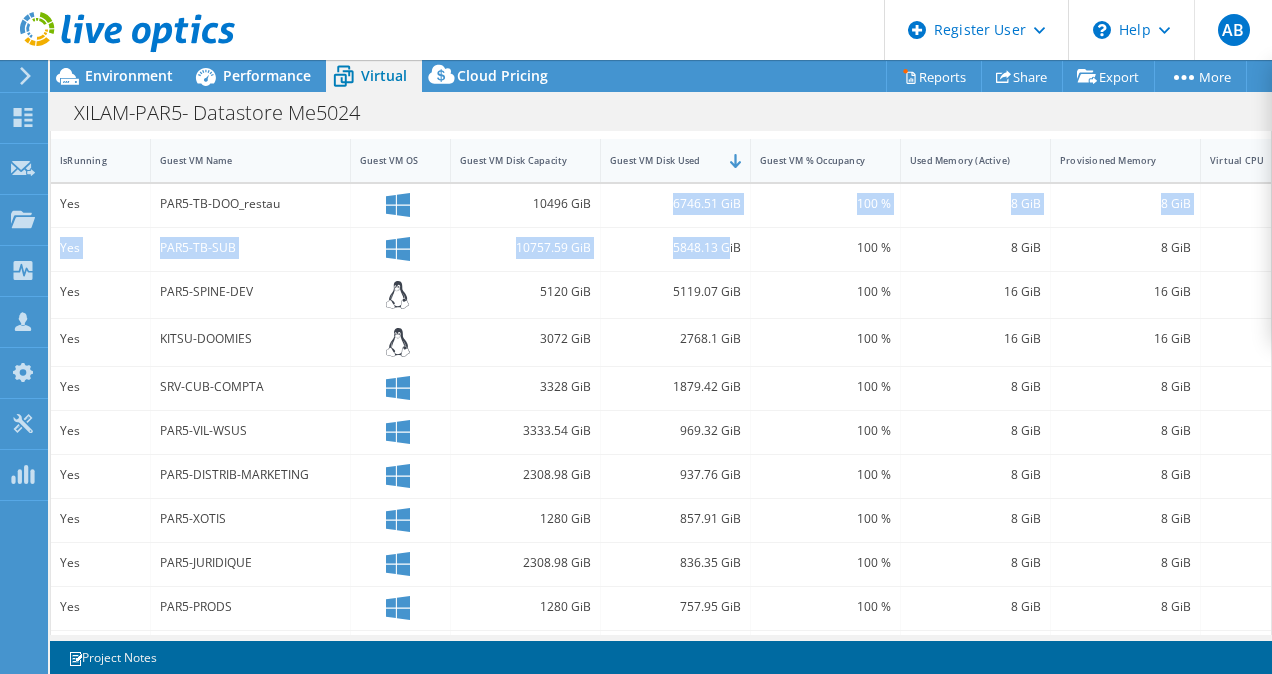 drag, startPoint x: 675, startPoint y: 208, endPoint x: 727, endPoint y: 258, distance: 72.138756 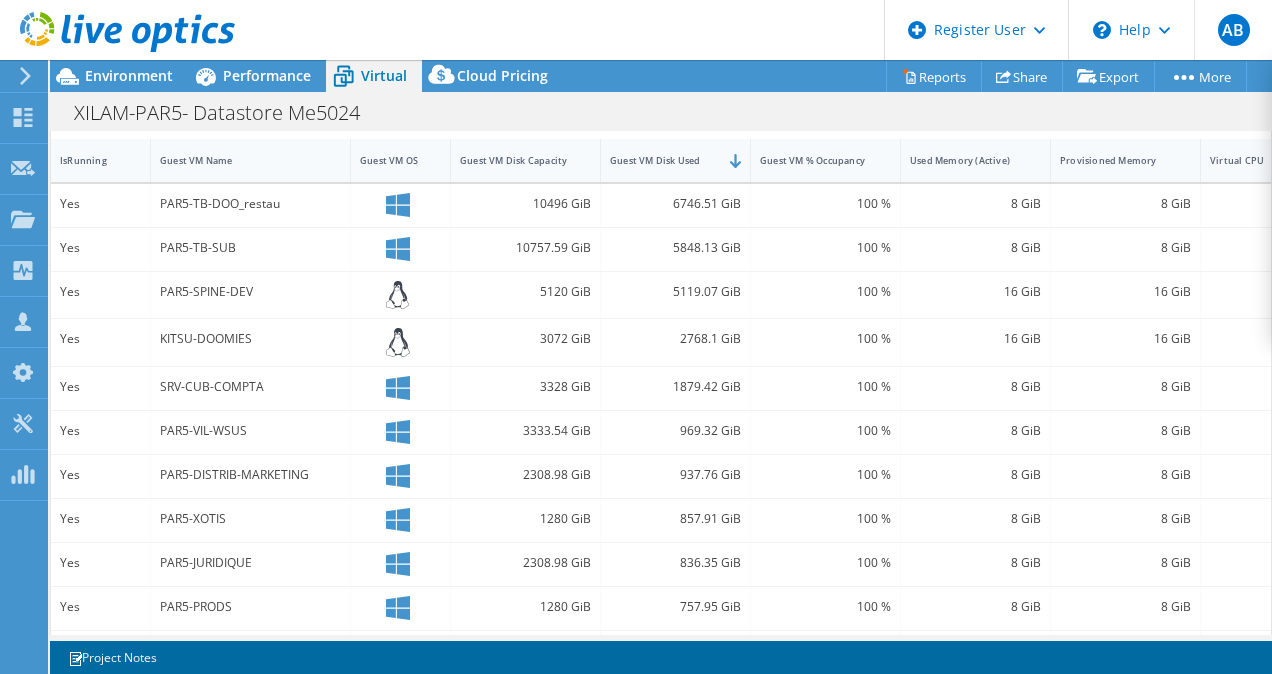 click on "5848.13 GiB" at bounding box center [675, 248] 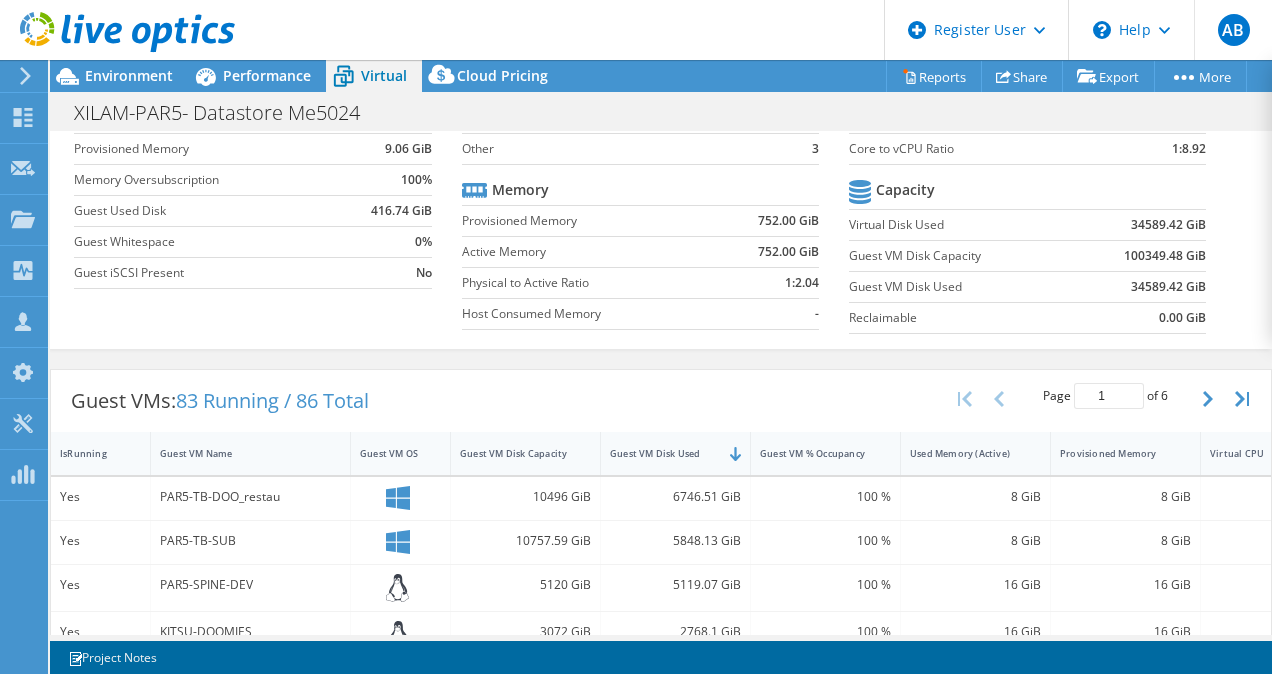 scroll, scrollTop: 160, scrollLeft: 0, axis: vertical 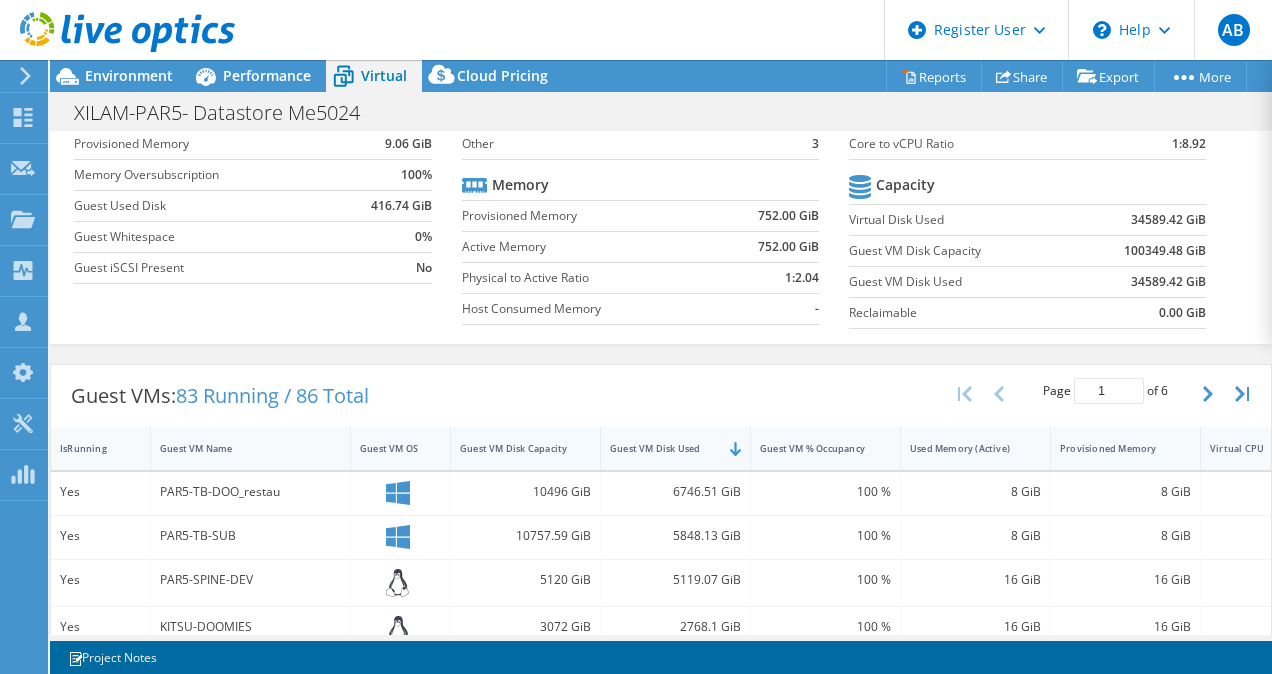 click on "Guest VM Disk Capacity" at bounding box center [513, 448] 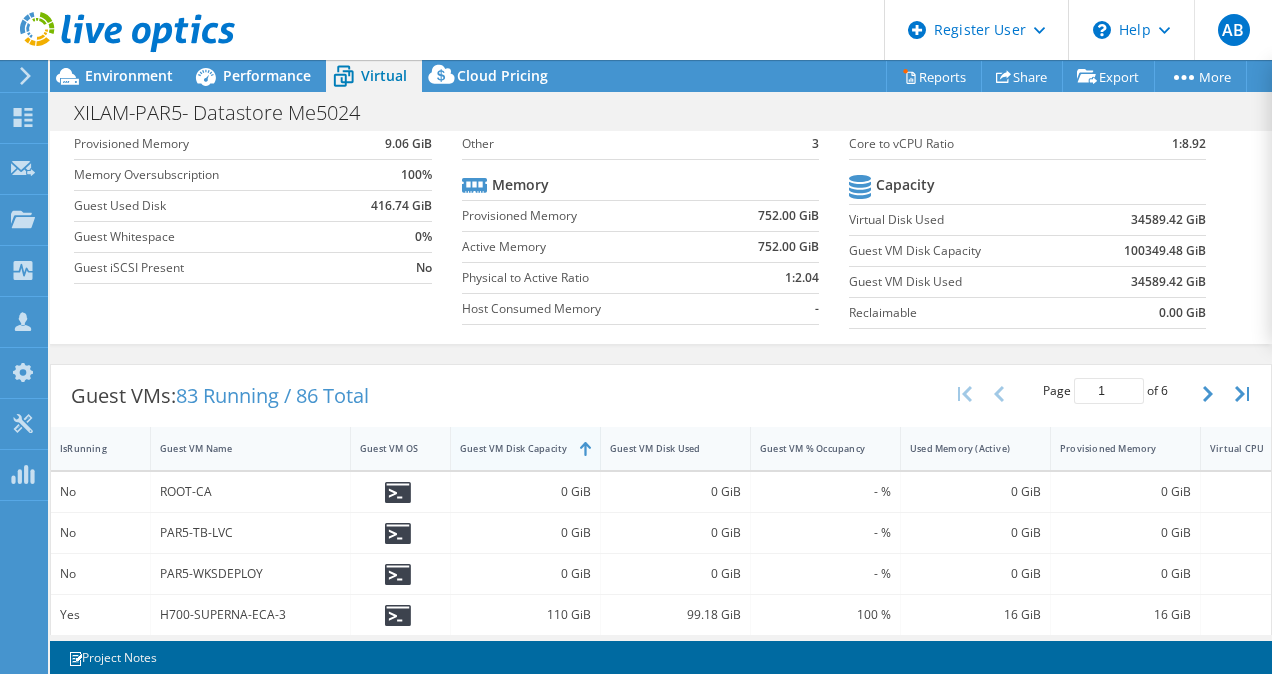 click on "Guest VM Disk Capacity" at bounding box center [513, 448] 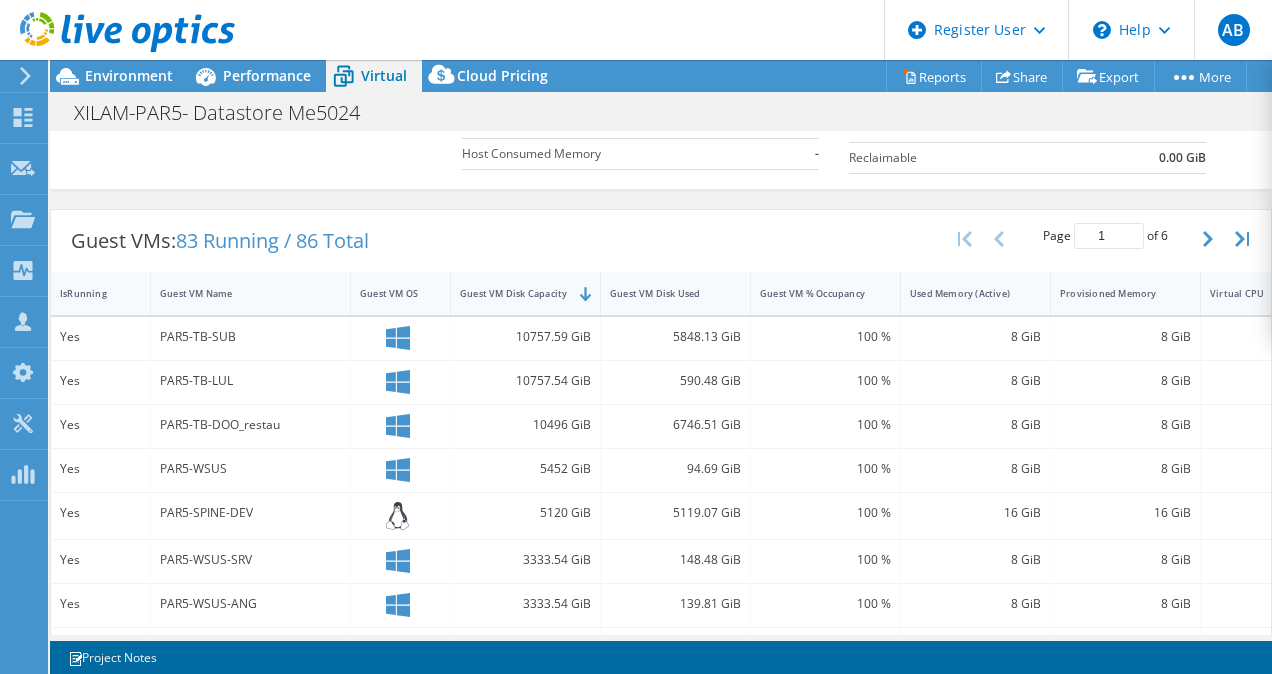 scroll, scrollTop: 341, scrollLeft: 0, axis: vertical 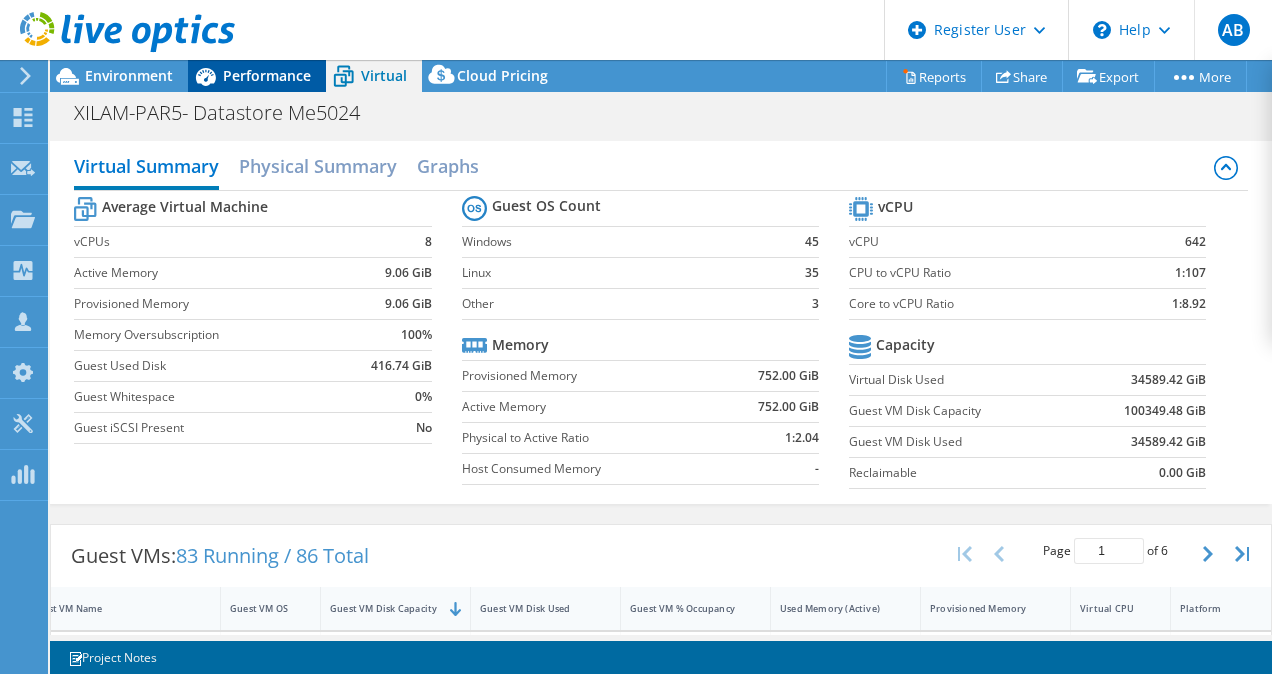 click on "Performance" at bounding box center (267, 75) 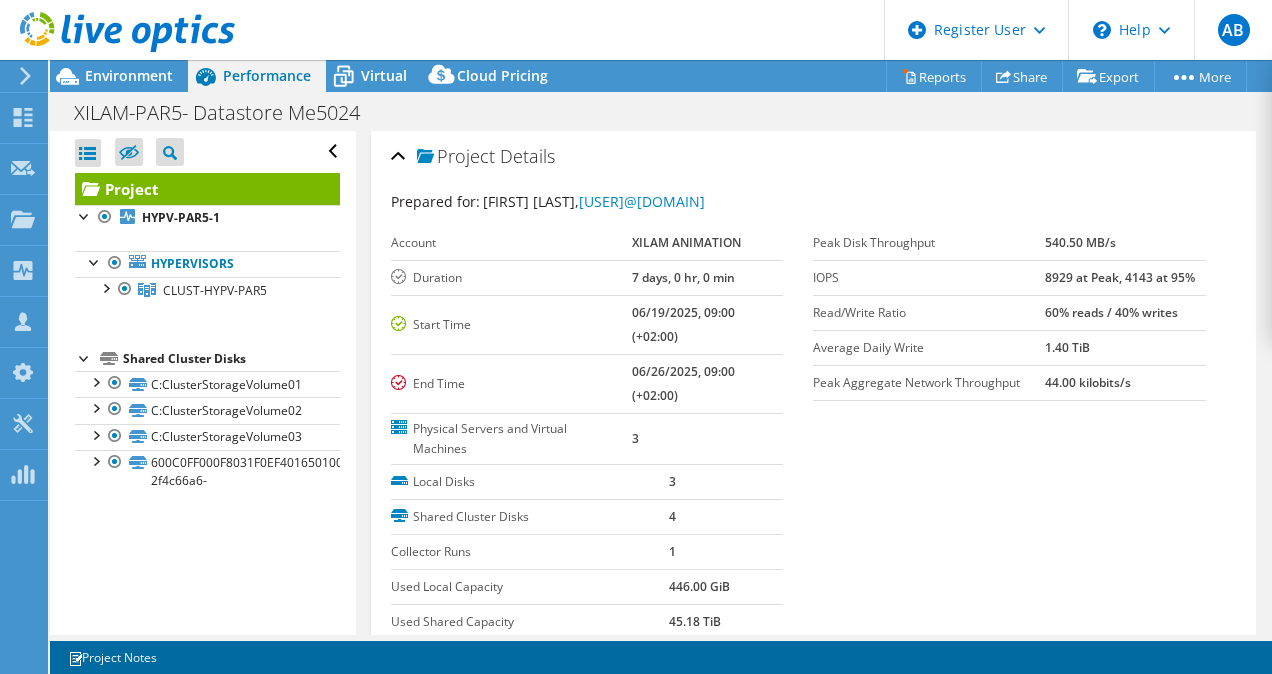 scroll, scrollTop: 0, scrollLeft: 130, axis: horizontal 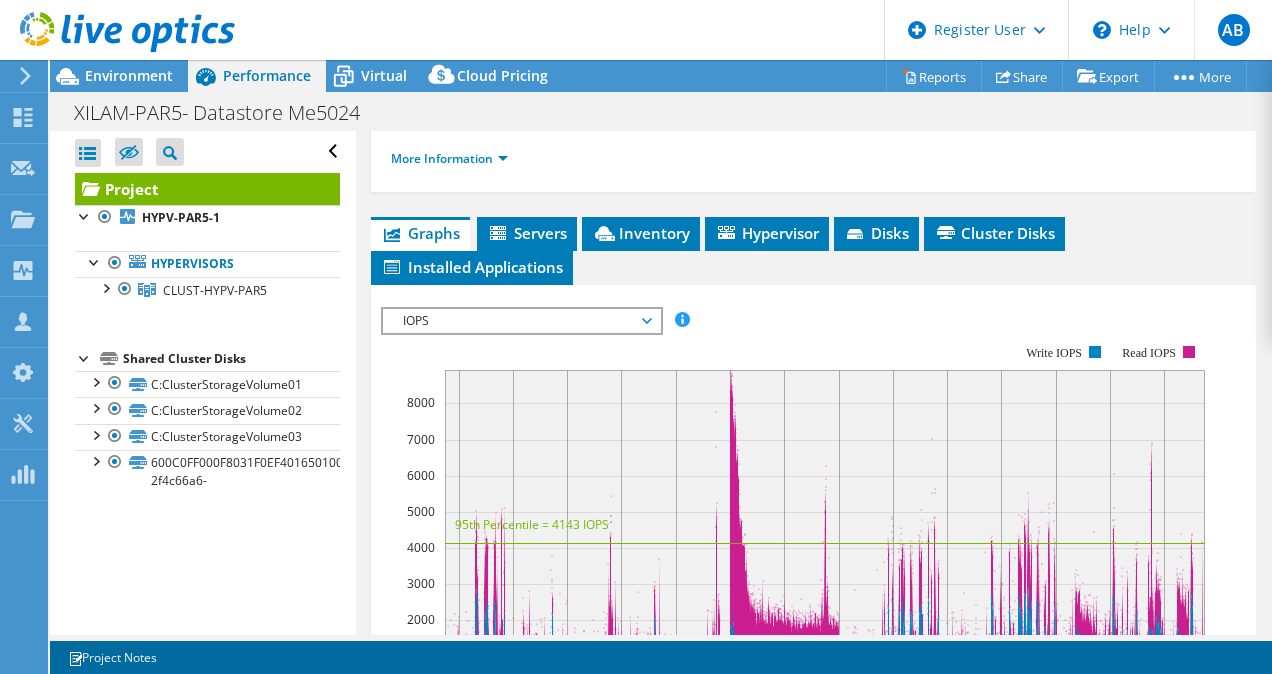 click on "IOPS" at bounding box center [521, 321] 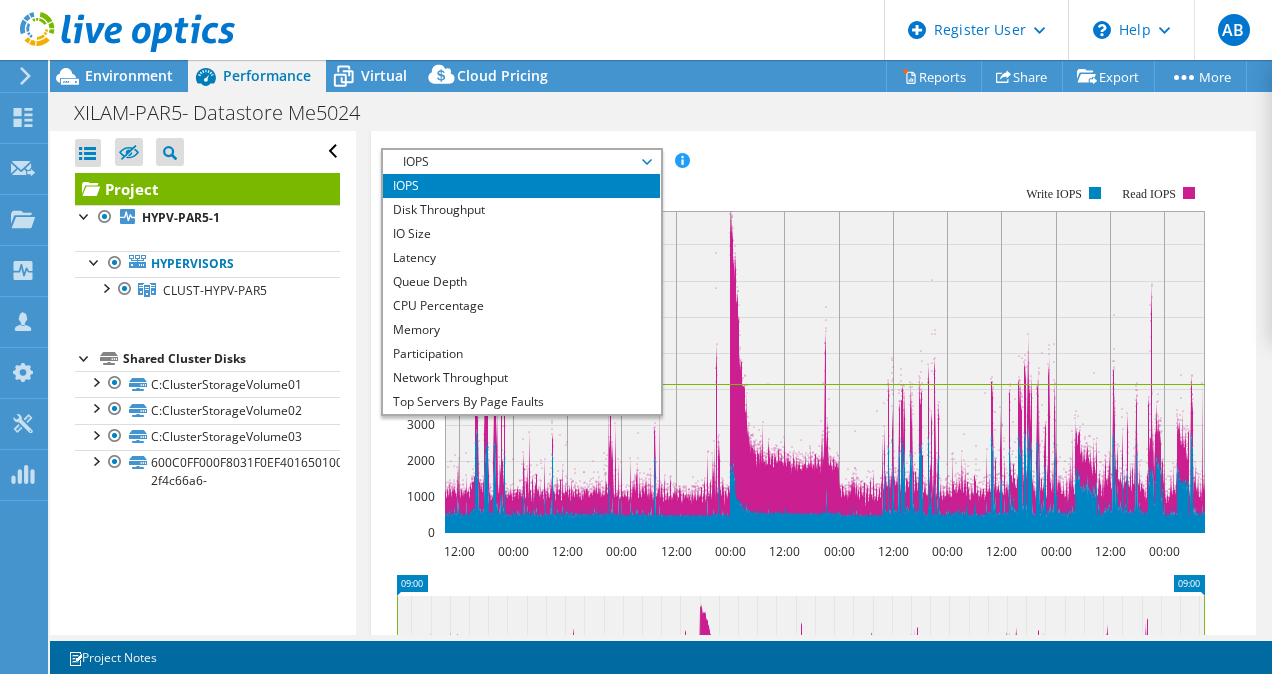 scroll, scrollTop: 684, scrollLeft: 0, axis: vertical 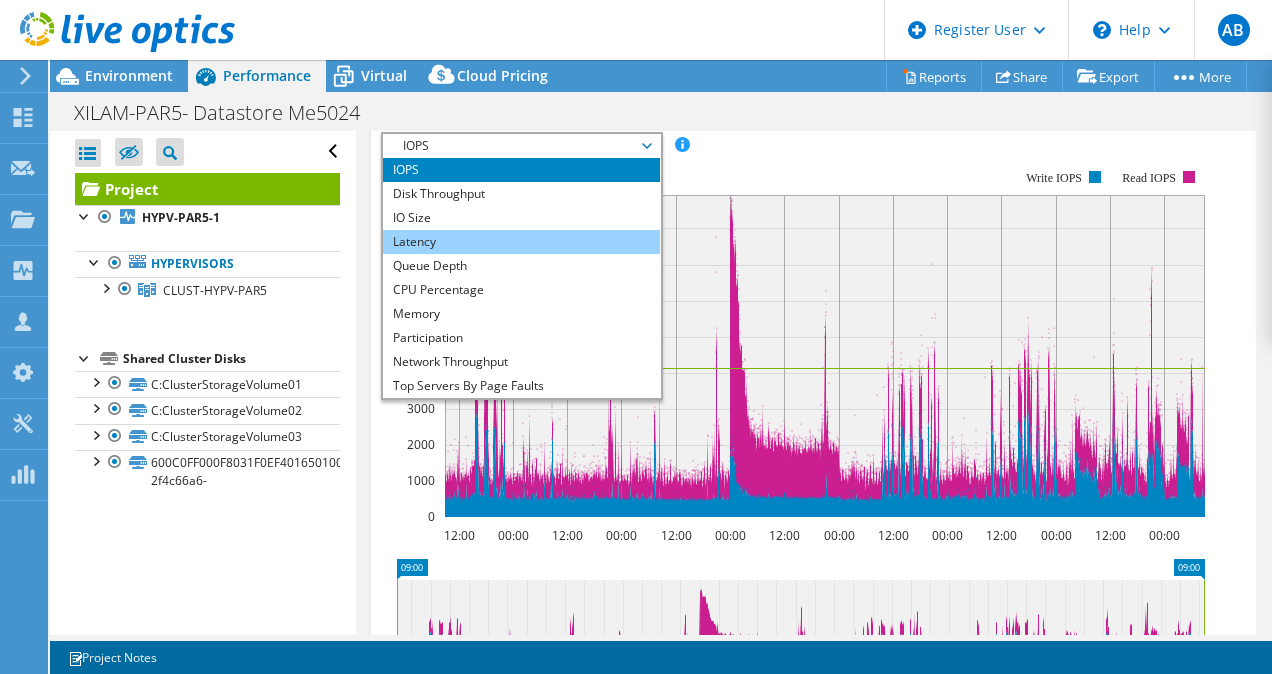 click on "Latency" at bounding box center [521, 242] 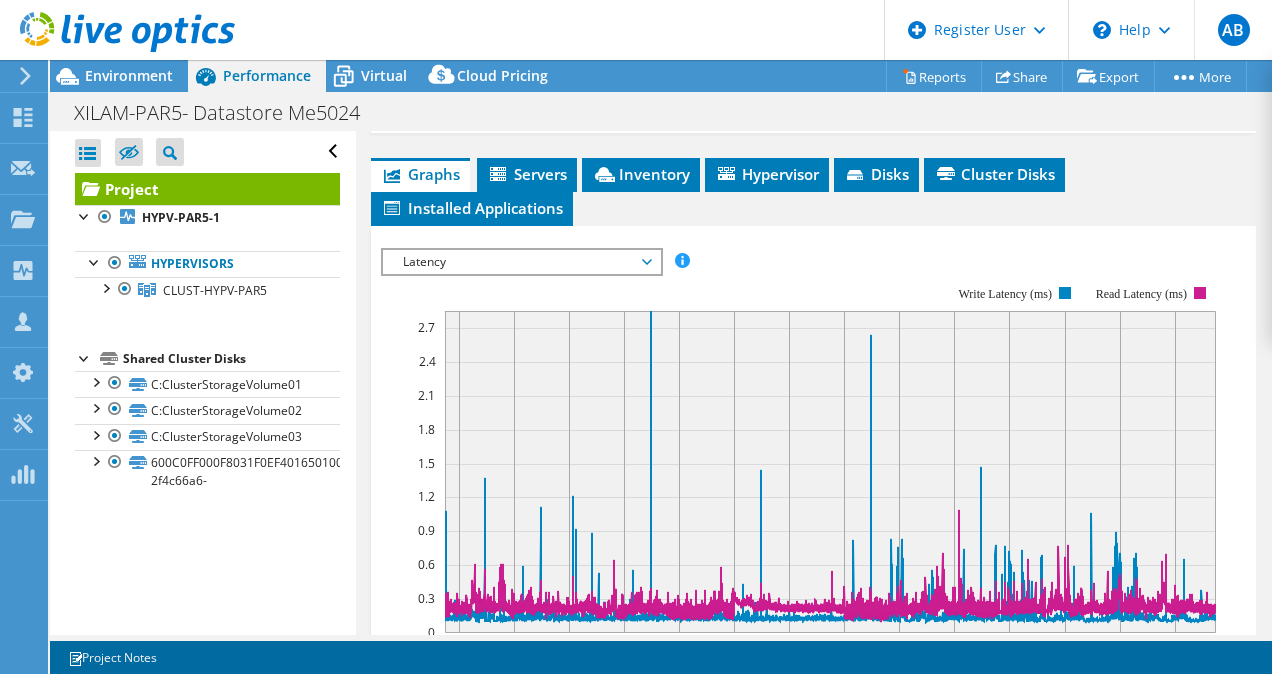 scroll, scrollTop: 545, scrollLeft: 0, axis: vertical 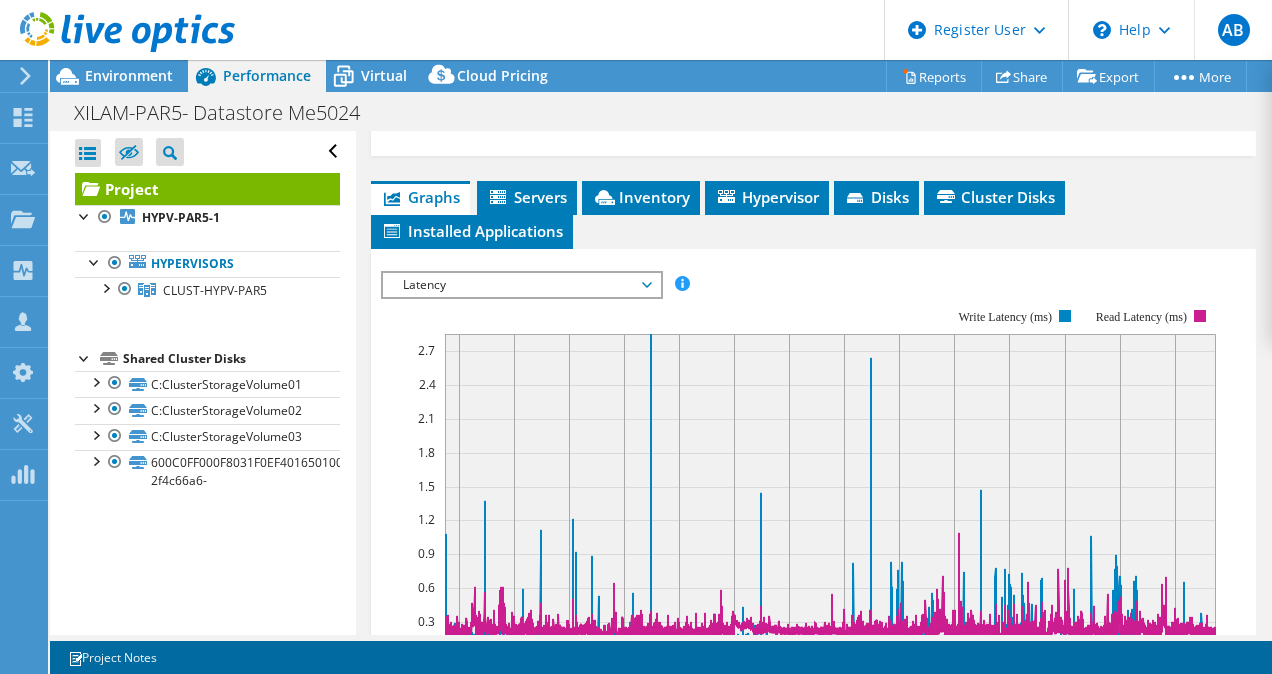 click on "Latency" at bounding box center [521, 285] 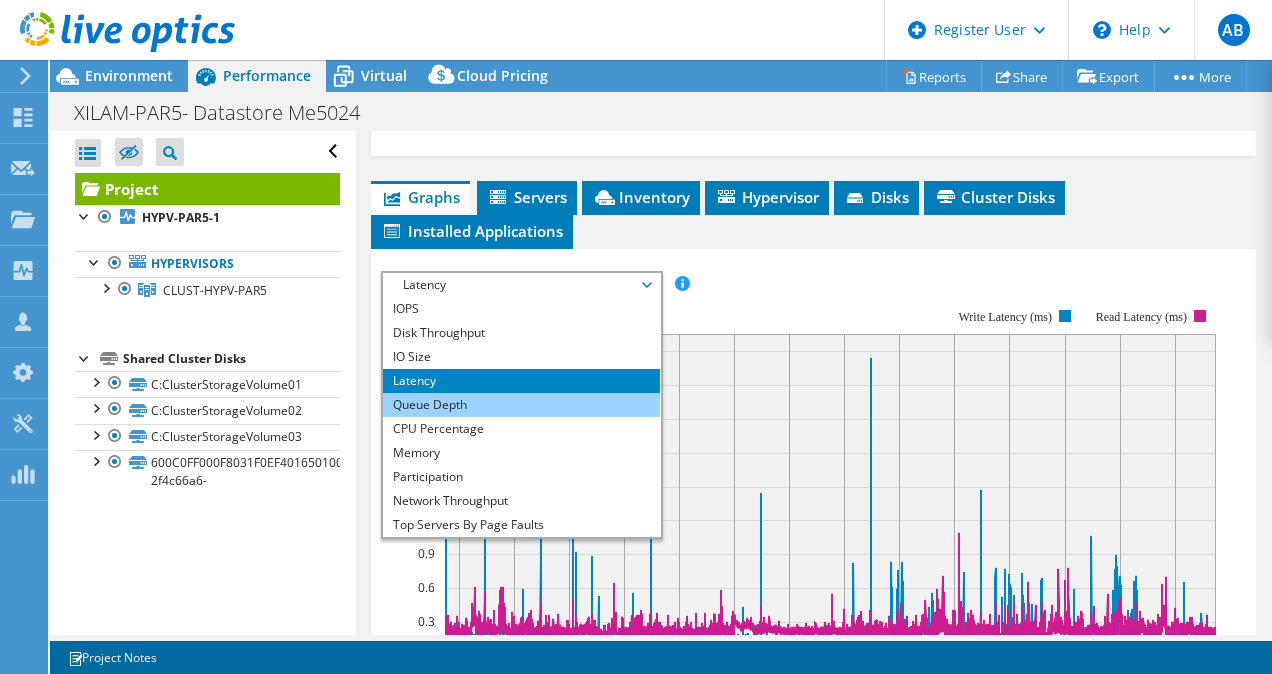 click on "Queue Depth" at bounding box center (521, 405) 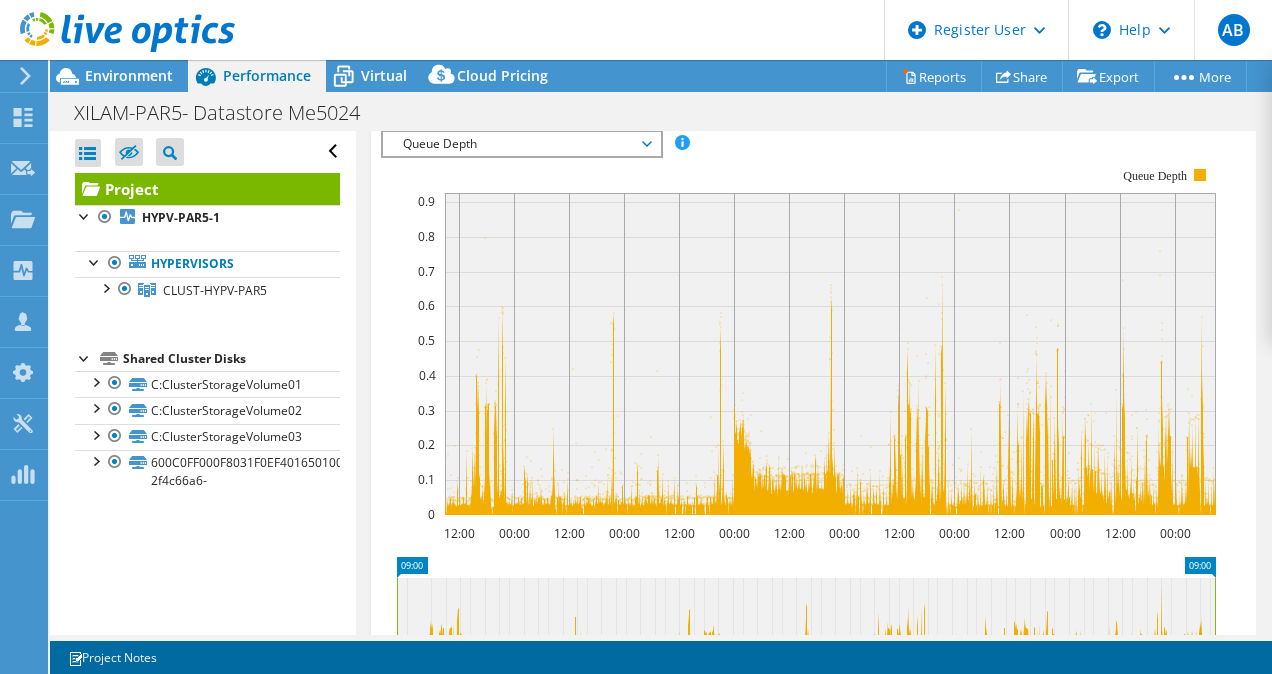scroll, scrollTop: 685, scrollLeft: 0, axis: vertical 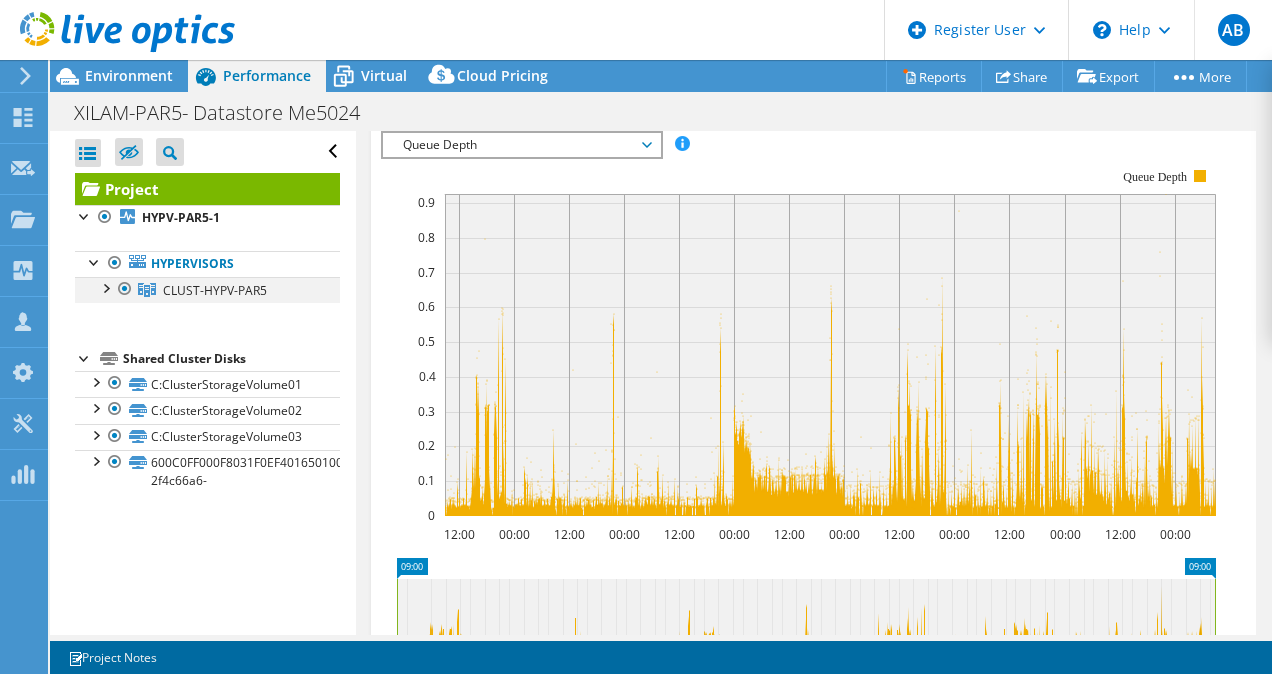 click at bounding box center [105, 287] 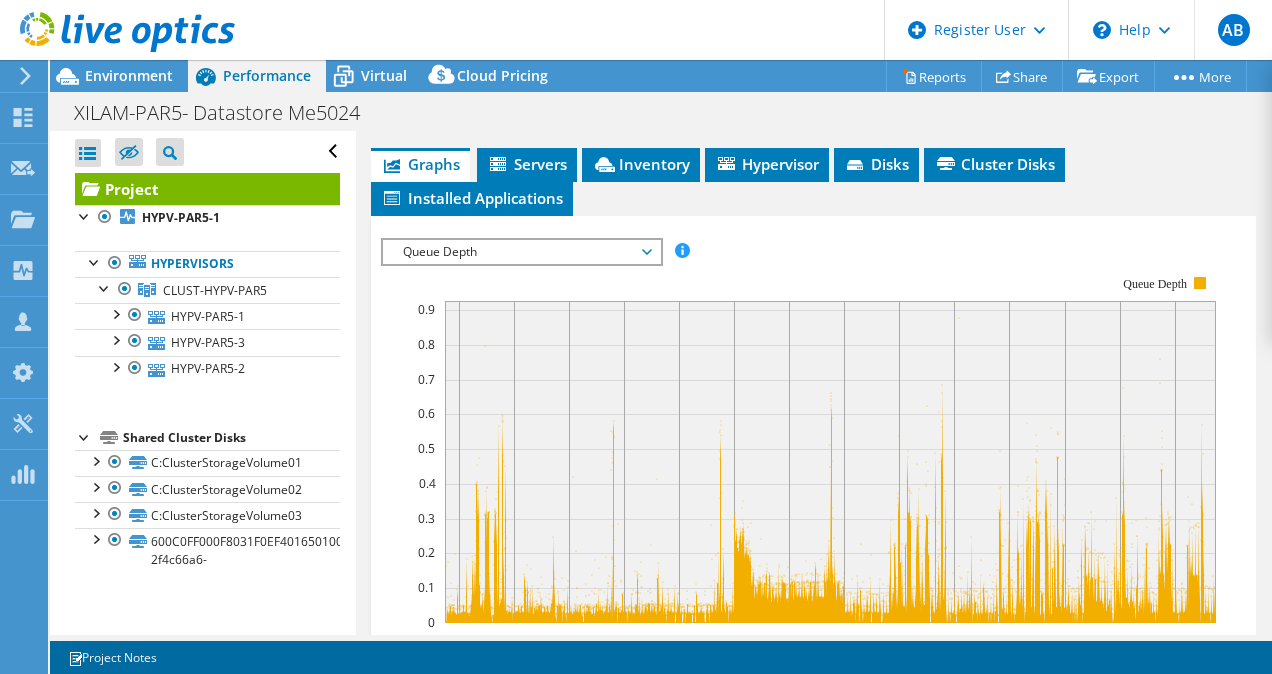 scroll, scrollTop: 576, scrollLeft: 0, axis: vertical 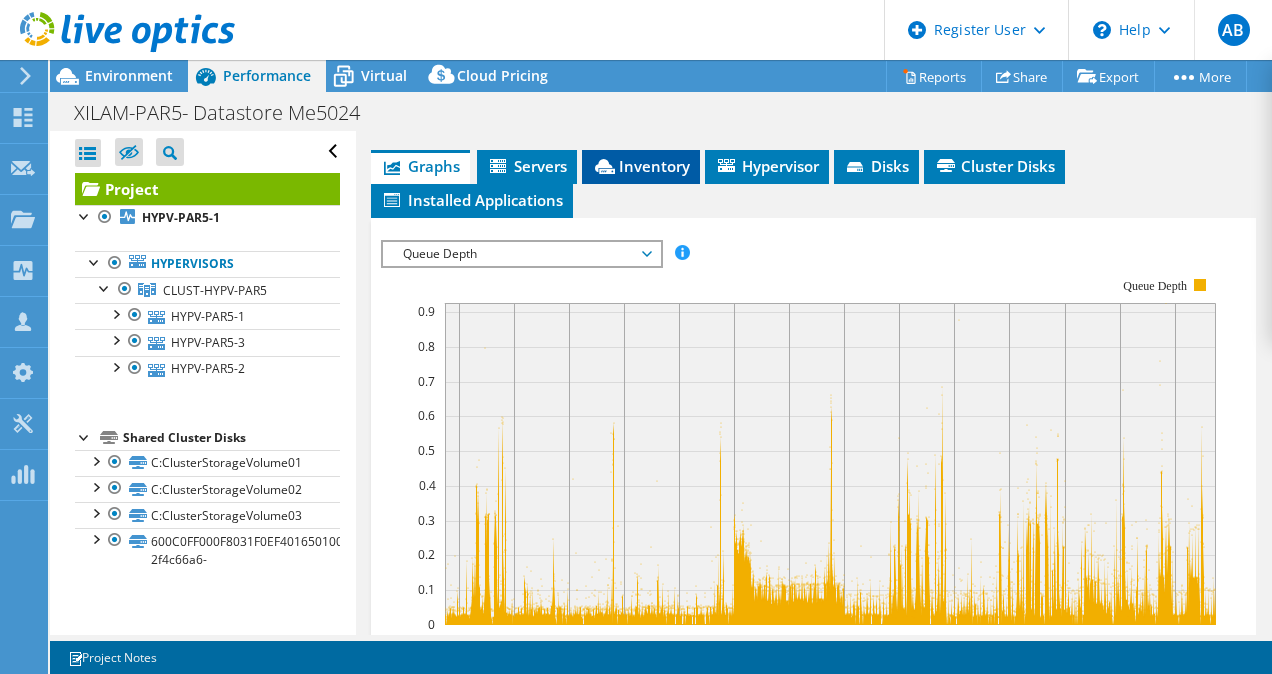 click on "Inventory" at bounding box center [641, 167] 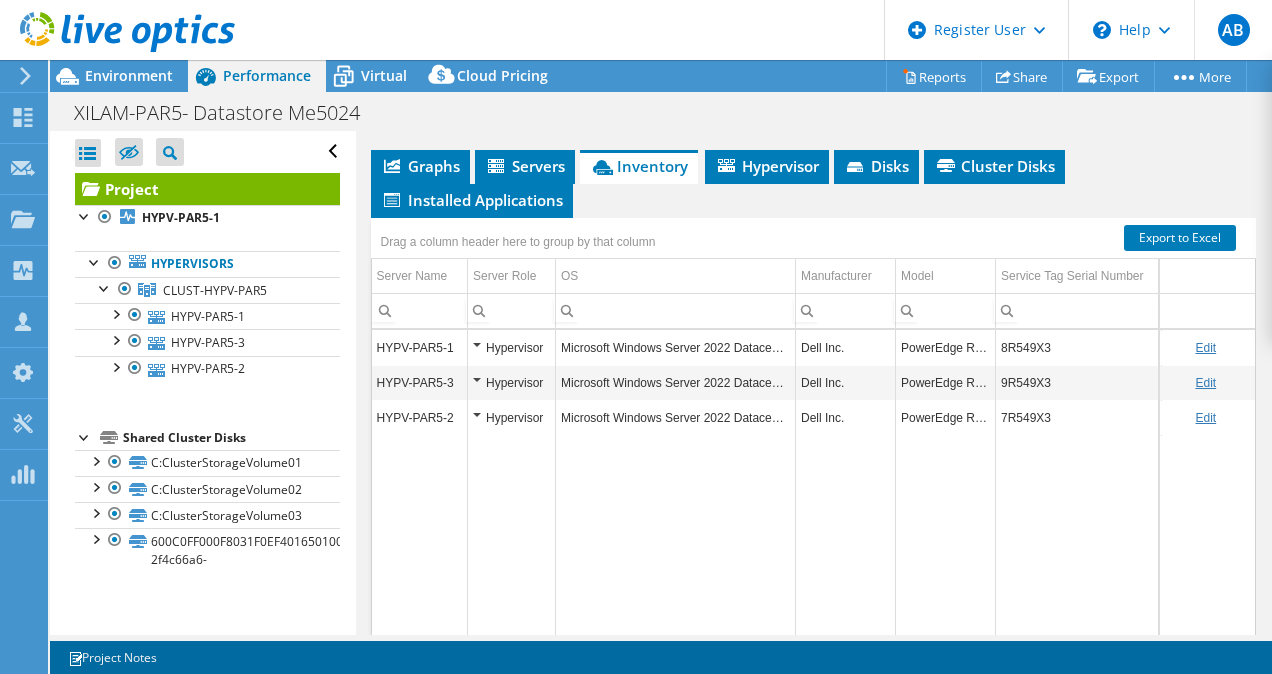 scroll, scrollTop: 6, scrollLeft: 0, axis: vertical 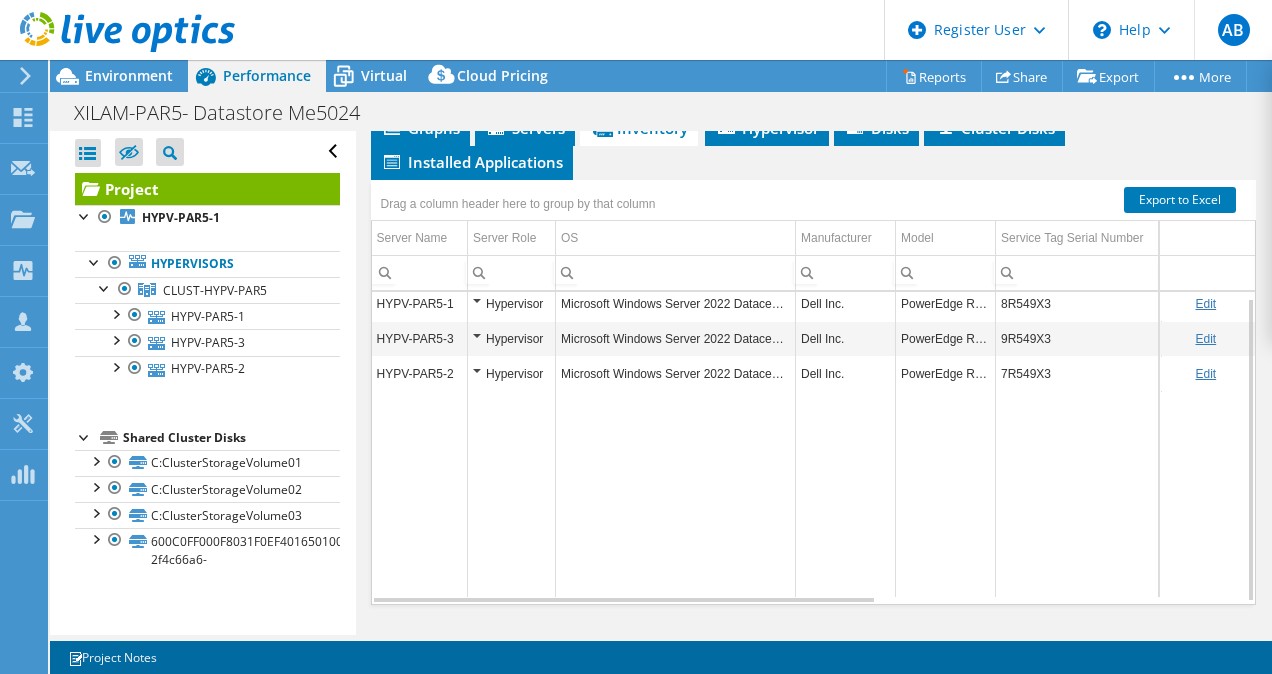 click on "Hypervisor" at bounding box center (511, 304) 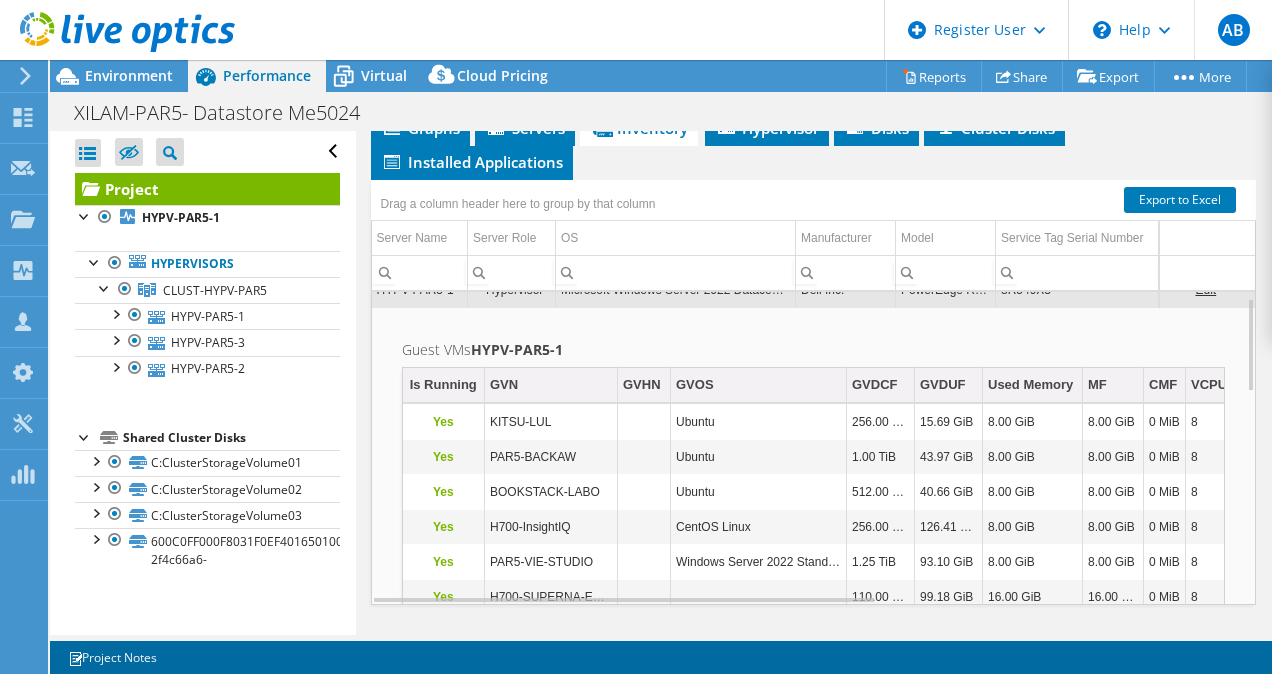 scroll, scrollTop: 0, scrollLeft: 0, axis: both 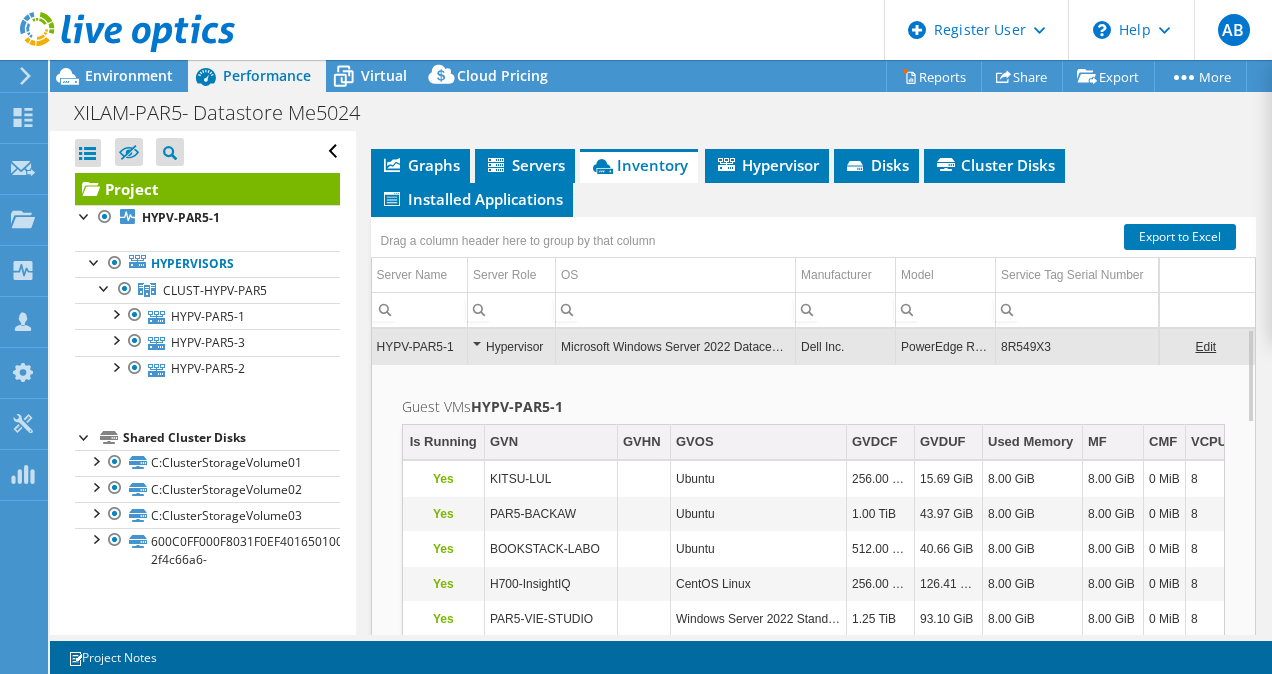 click on "Hypervisor" at bounding box center [511, 347] 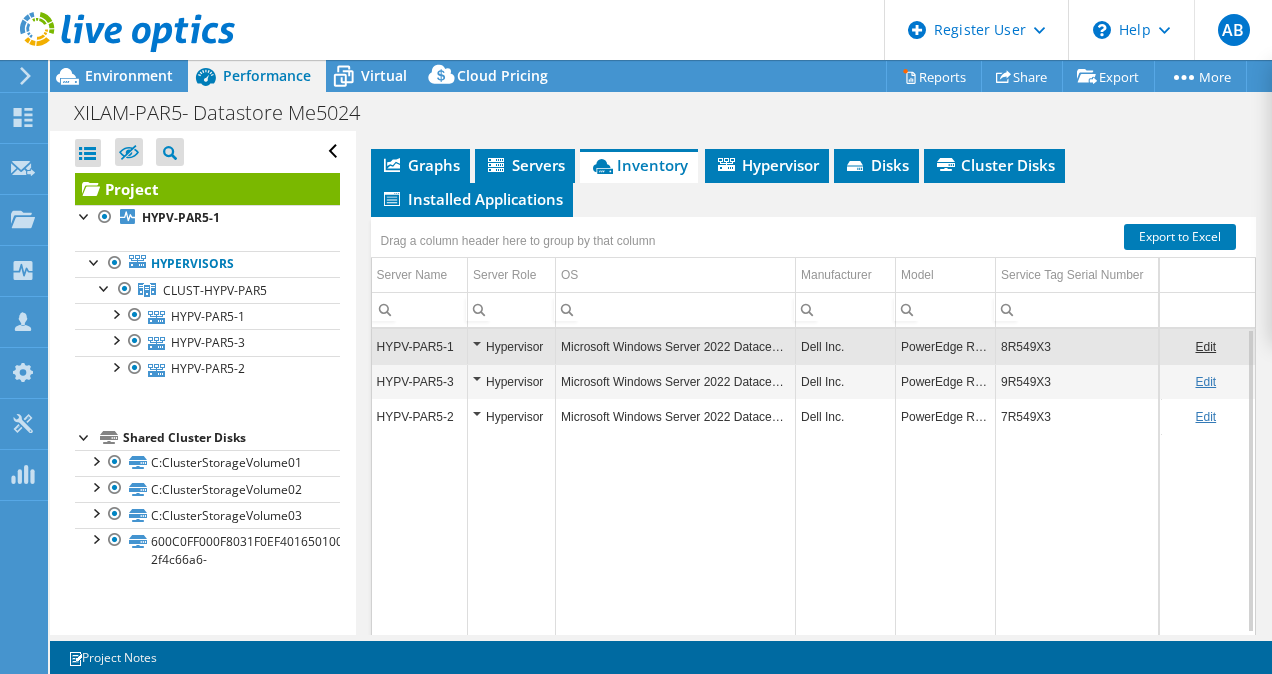 click on "Hypervisor" at bounding box center [511, 382] 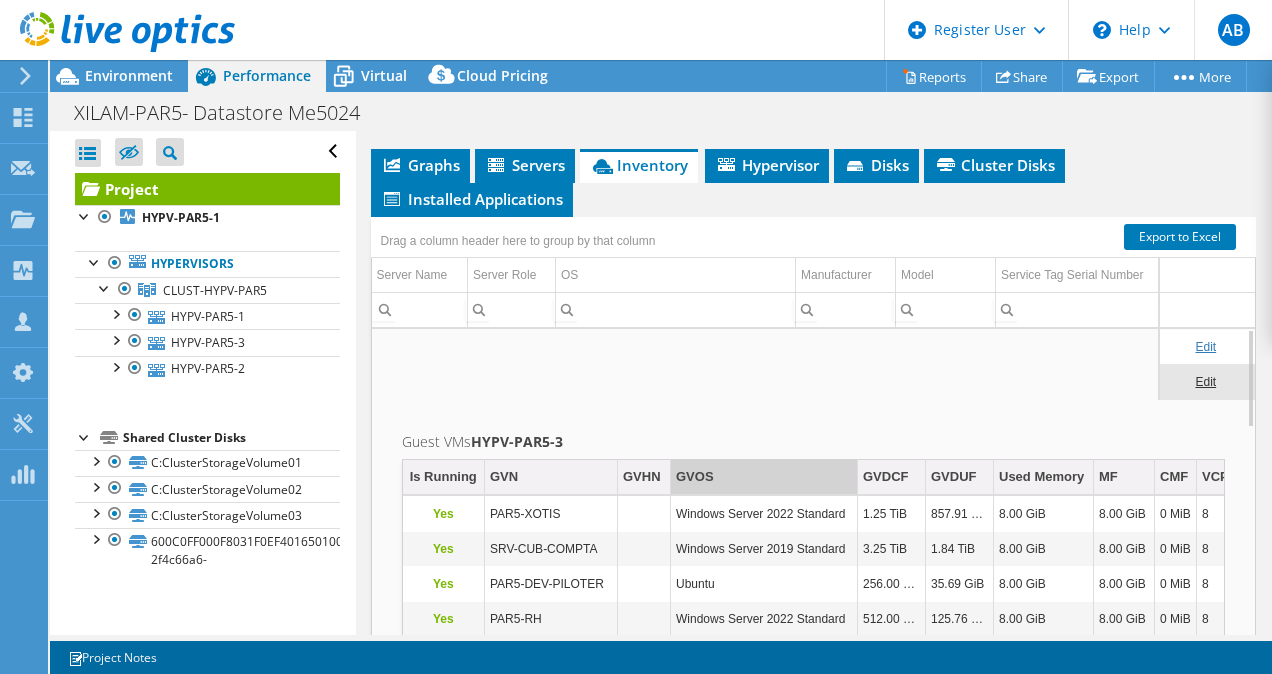 scroll, scrollTop: 0, scrollLeft: 0, axis: both 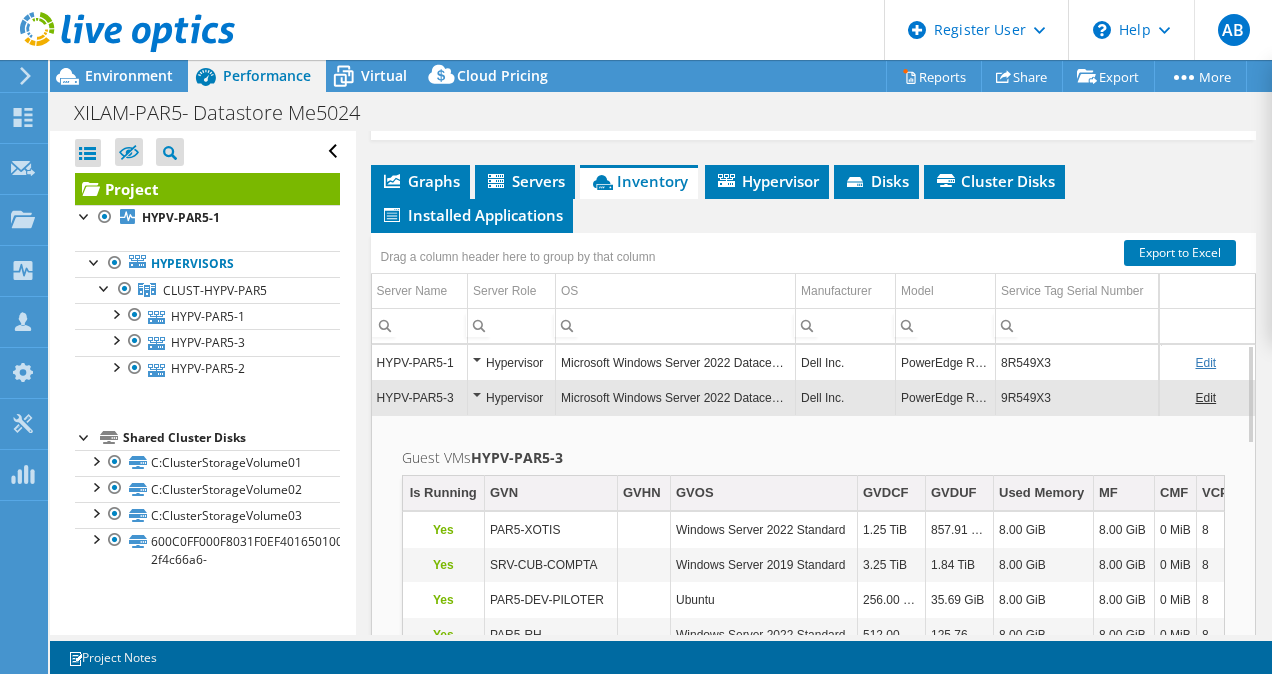click on "Hypervisor" at bounding box center (511, 398) 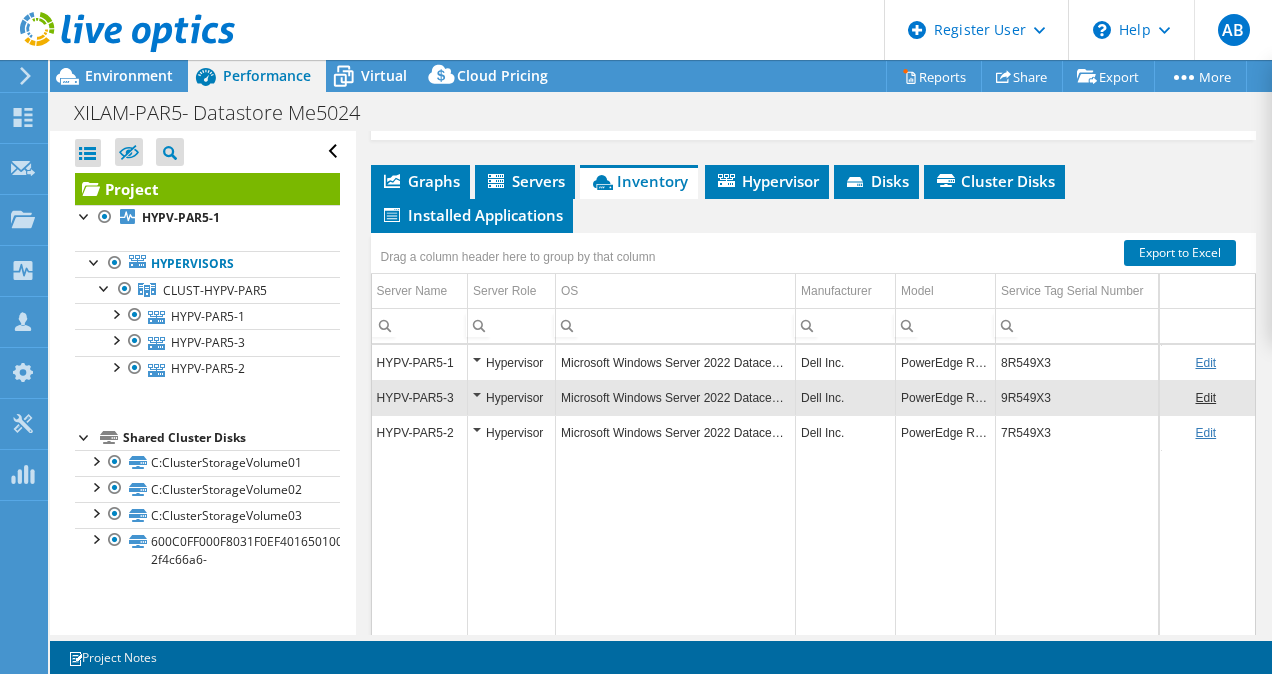 click on "Hypervisor" at bounding box center [511, 433] 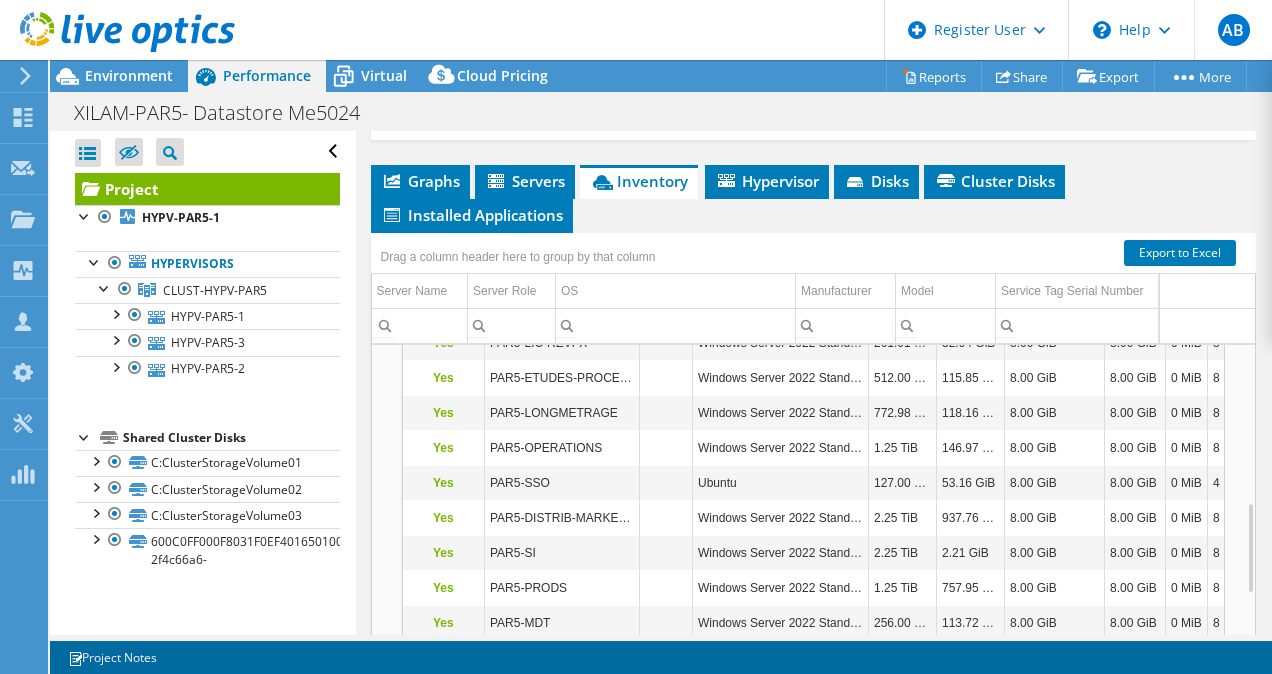 scroll, scrollTop: 753, scrollLeft: 0, axis: vertical 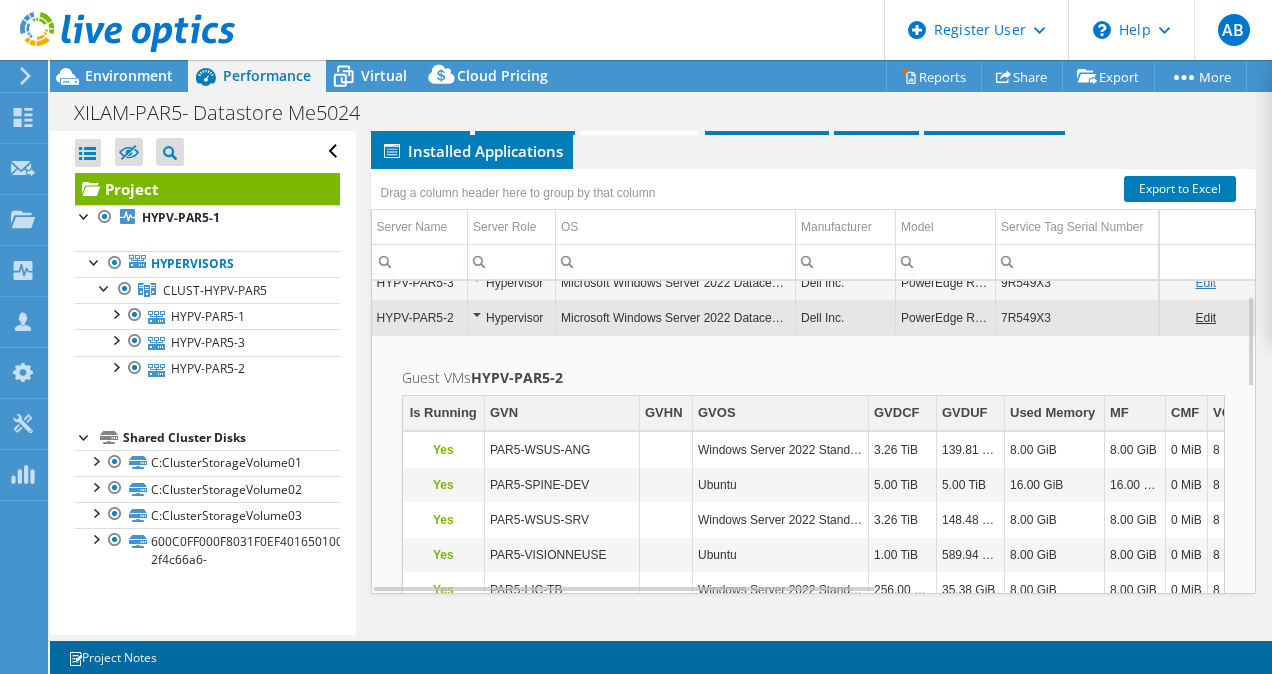 click on "Hypervisor" at bounding box center [511, 318] 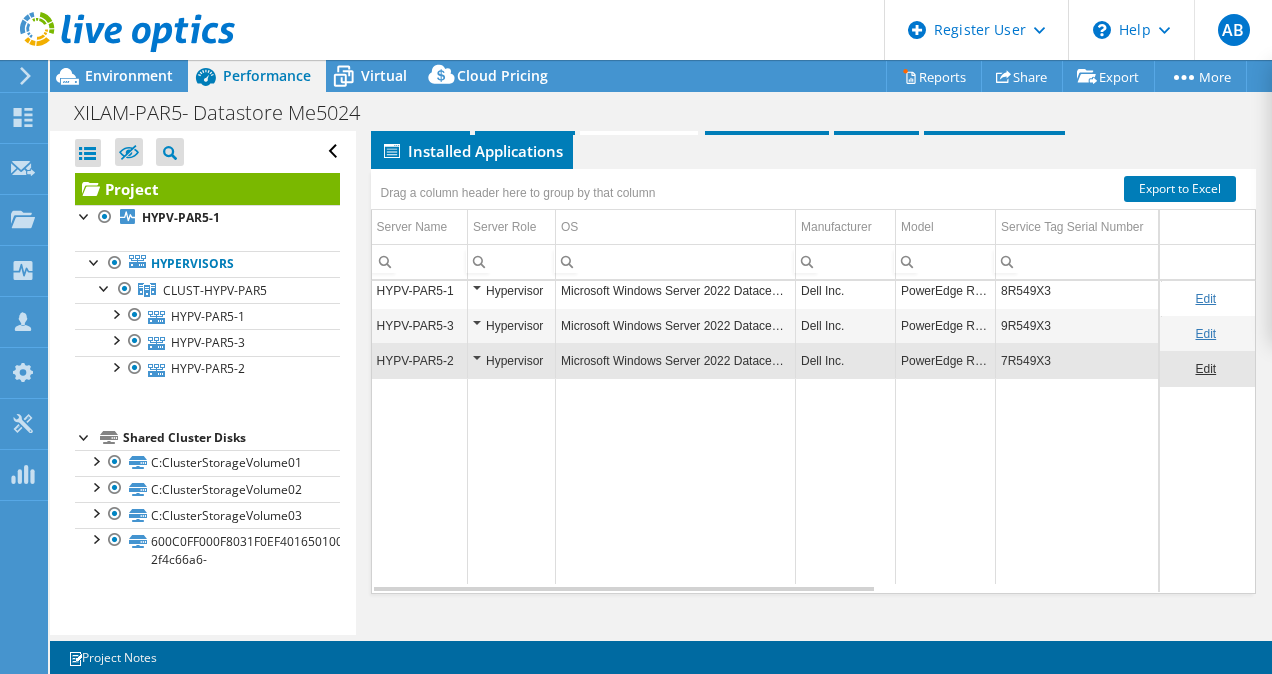 scroll, scrollTop: 0, scrollLeft: 0, axis: both 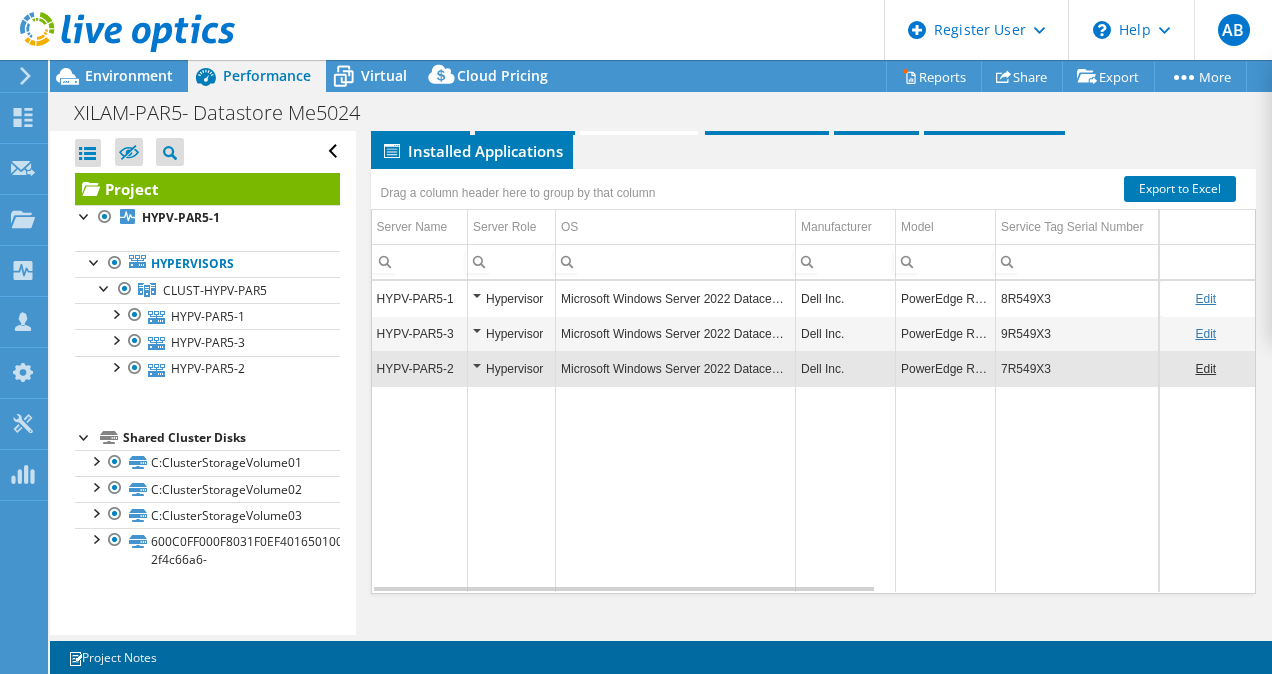 click at bounding box center (1079, 489) 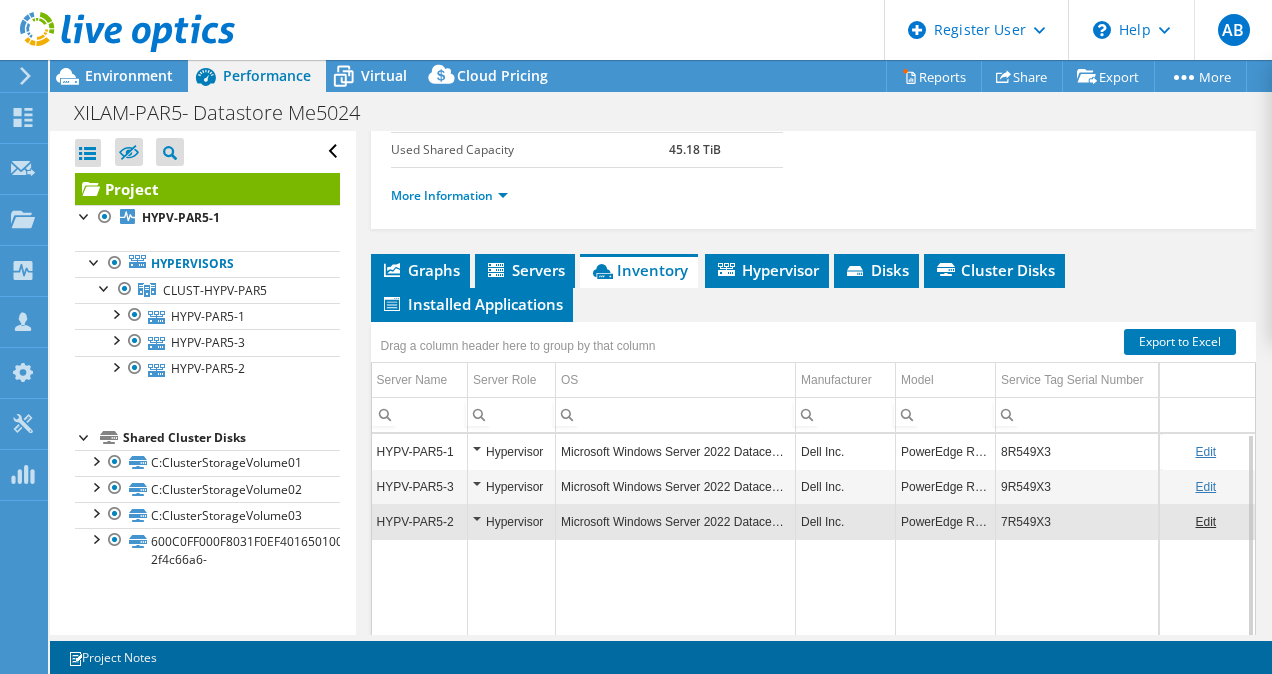 scroll, scrollTop: 466, scrollLeft: 0, axis: vertical 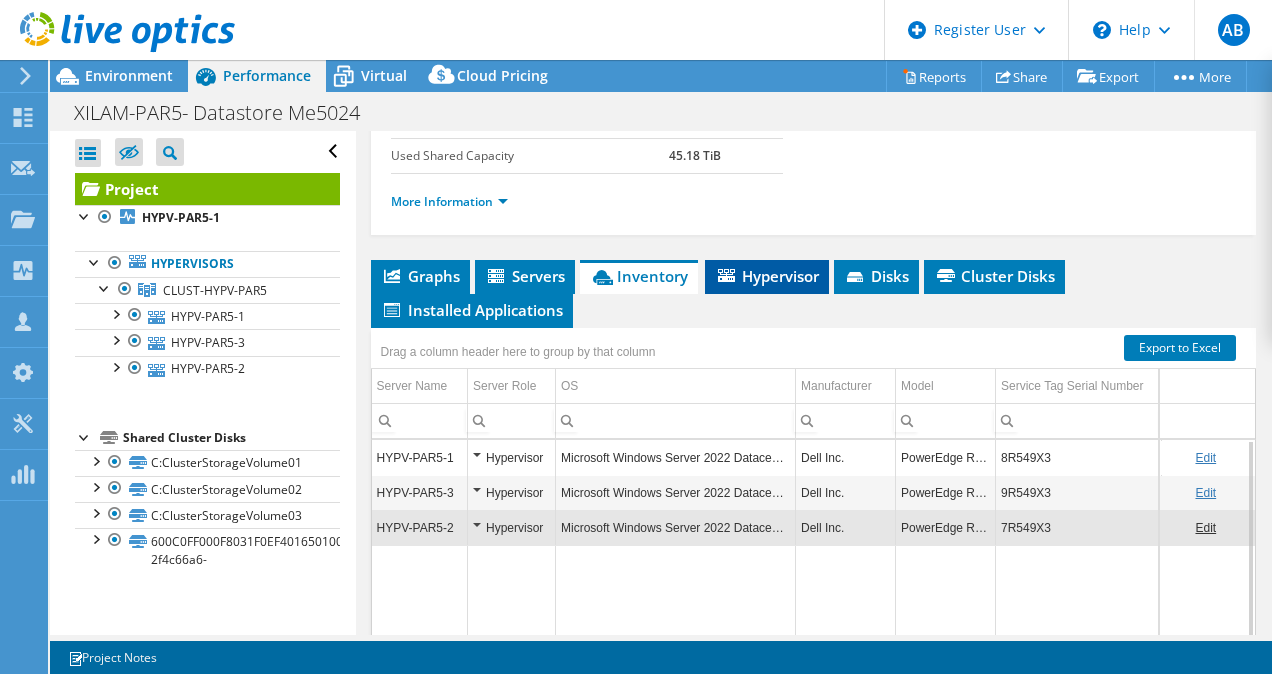 click on "Hypervisor" at bounding box center [767, 276] 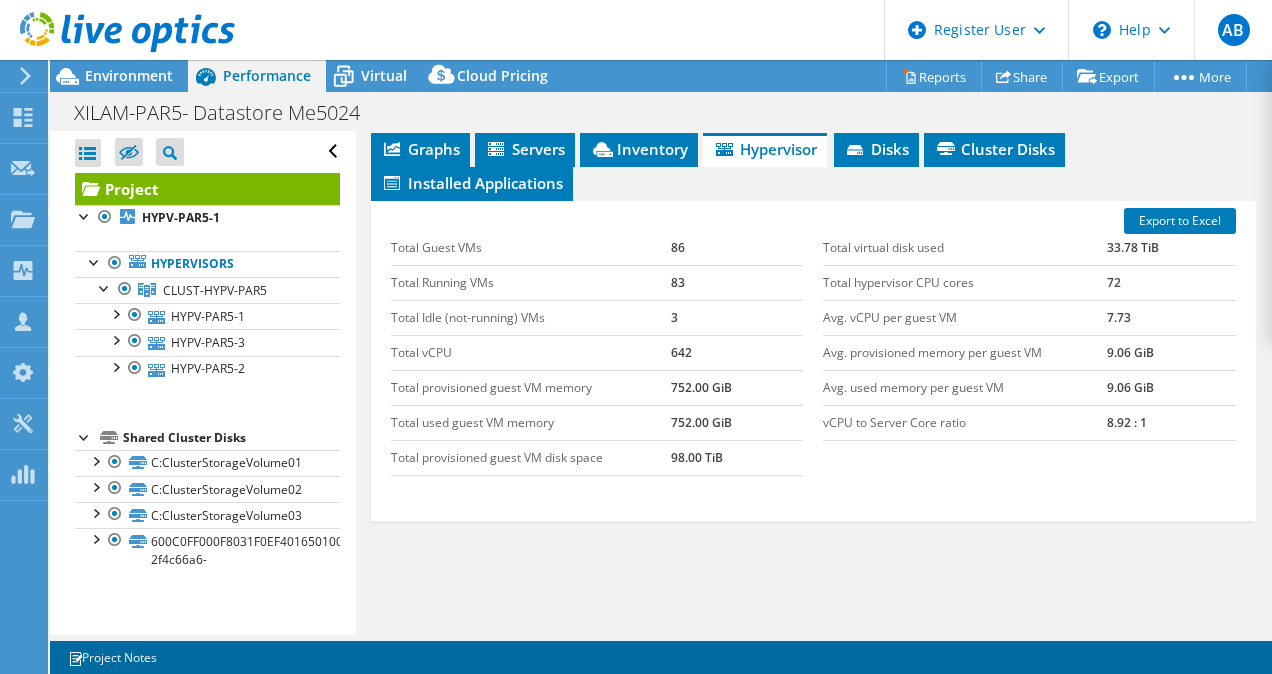 scroll, scrollTop: 577, scrollLeft: 0, axis: vertical 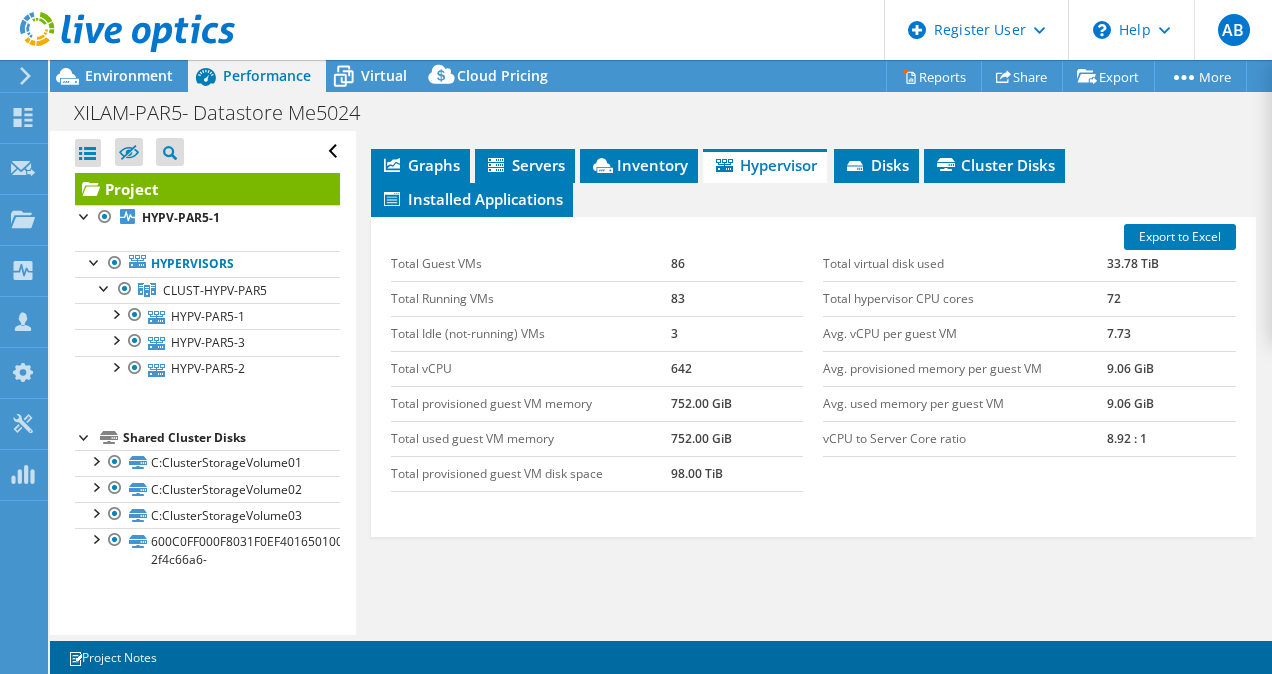 click on "Project
Details
Prepared for:
[FIRST] [LAST],  [USER]@[DOMAIN]
Account
XILAM ANIMATION
Duration
7 days, 0 hr, 0 min
Start Time
06/19/2025, 09:00 (+02:00)
End Time
06/26/2025, 09:00 (+02:00)
3
3" at bounding box center [814, 119] 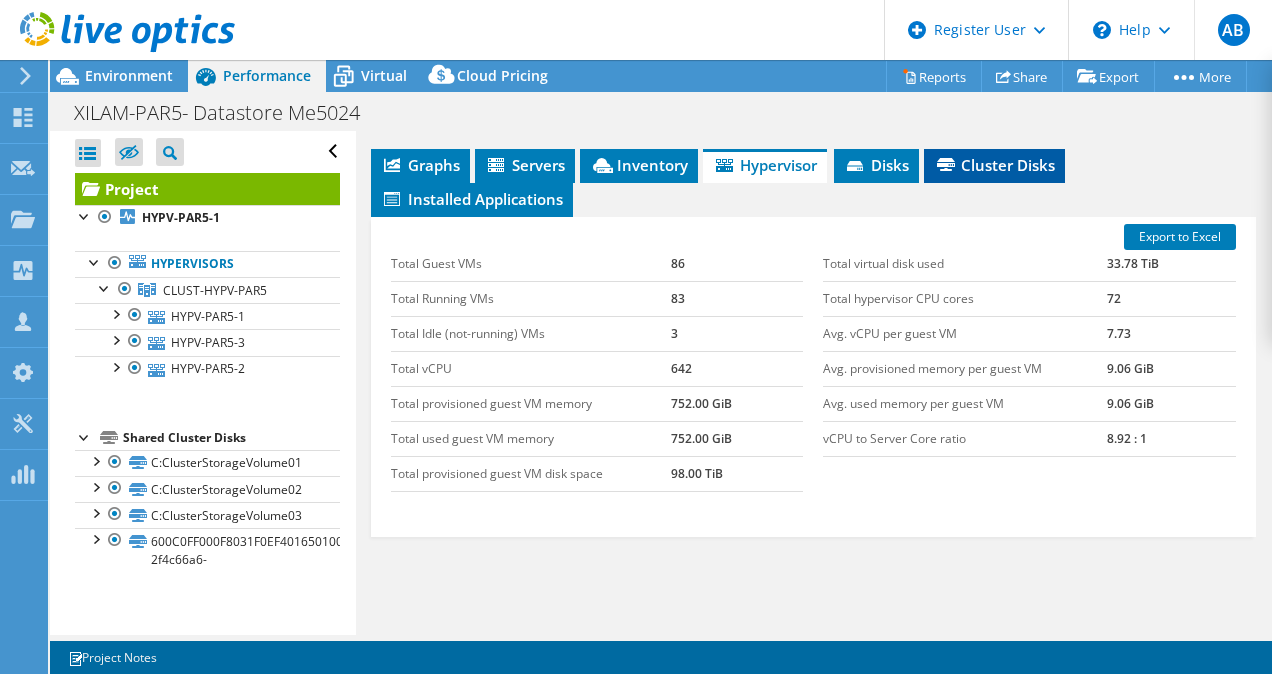 click on "Cluster Disks" at bounding box center [994, 165] 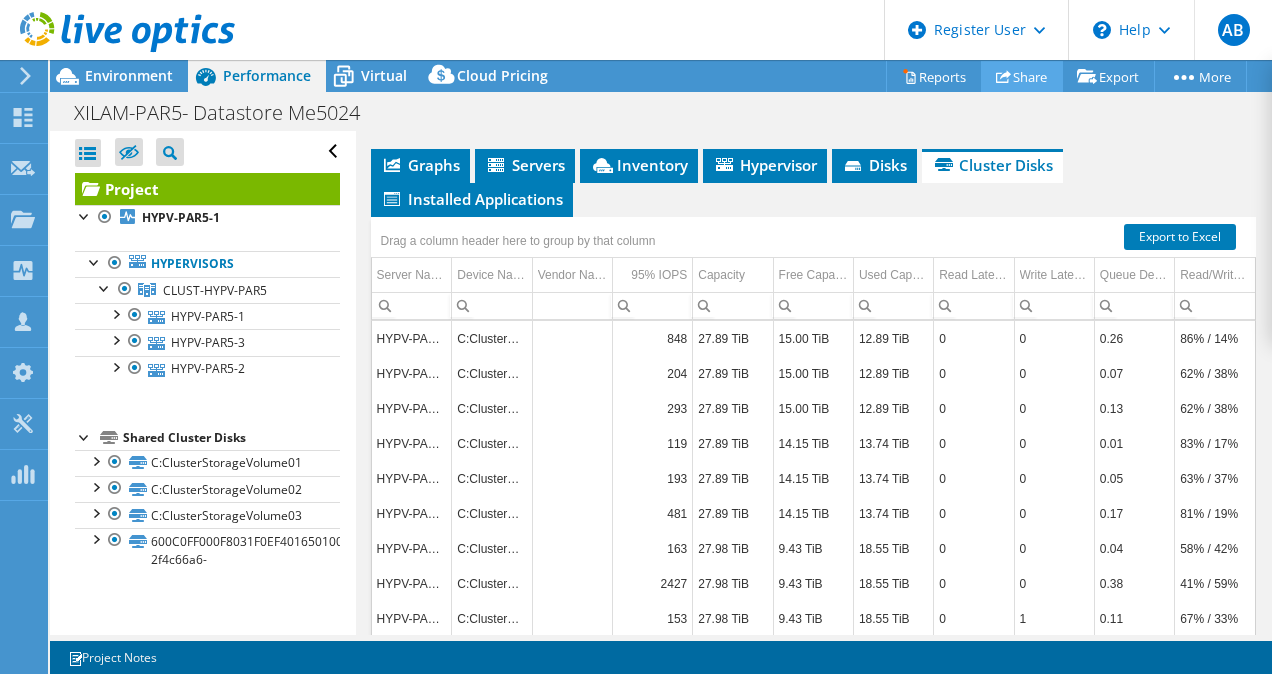 click on "Share" at bounding box center (1022, 76) 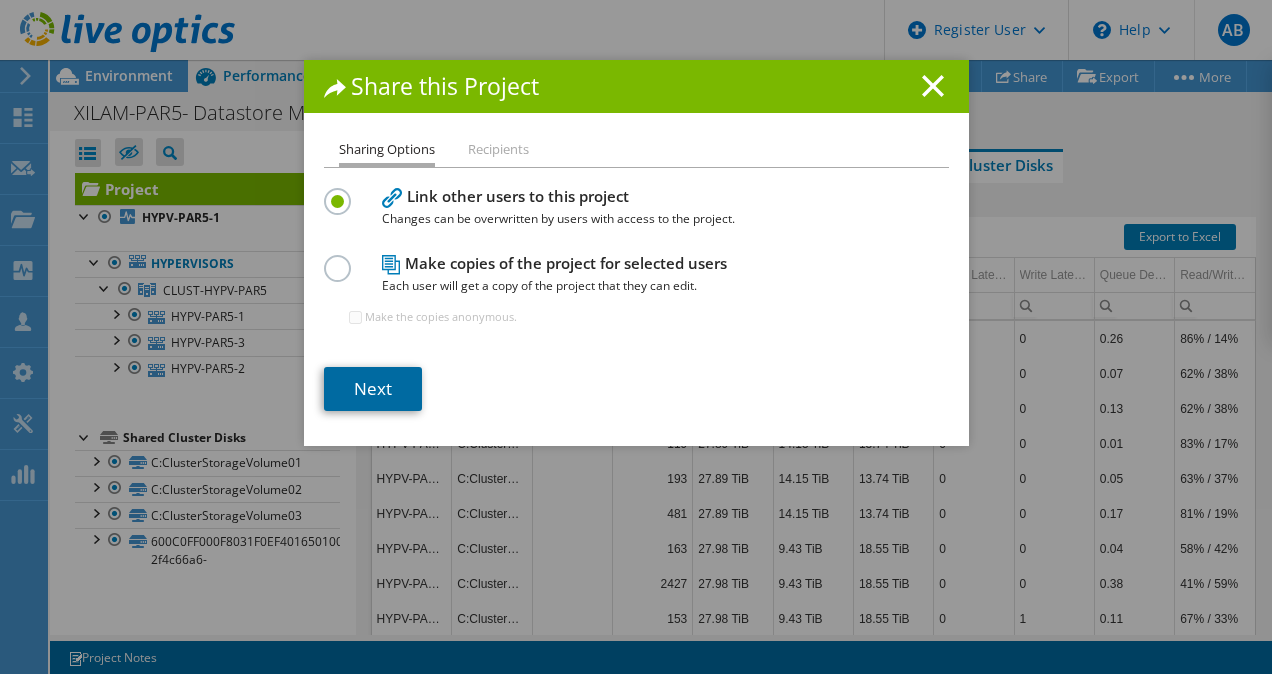 click on "Next" at bounding box center [373, 389] 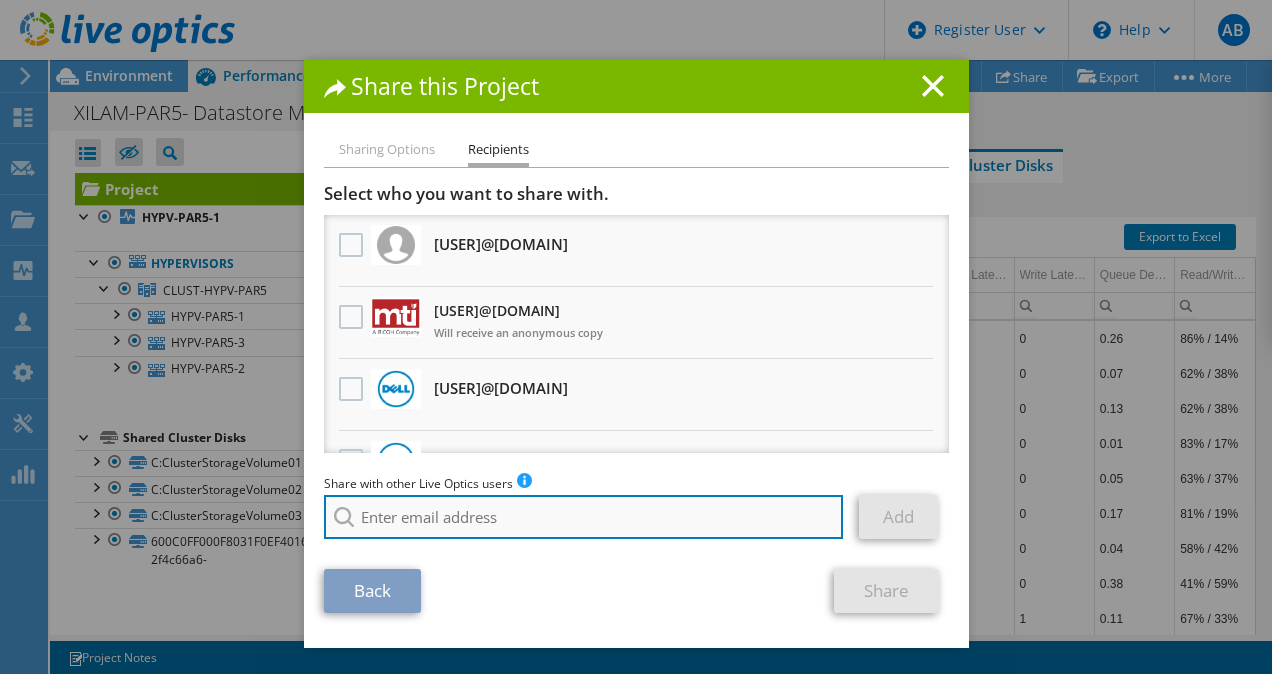 click at bounding box center [584, 517] 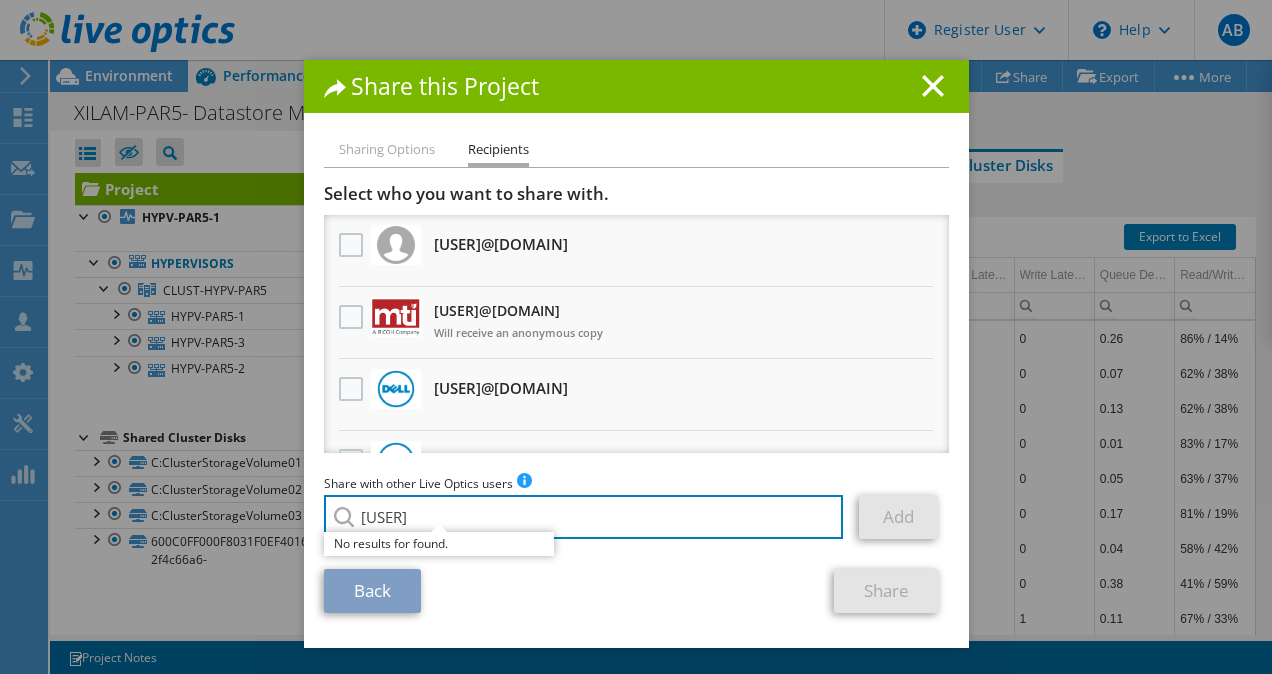 type on "[USER]" 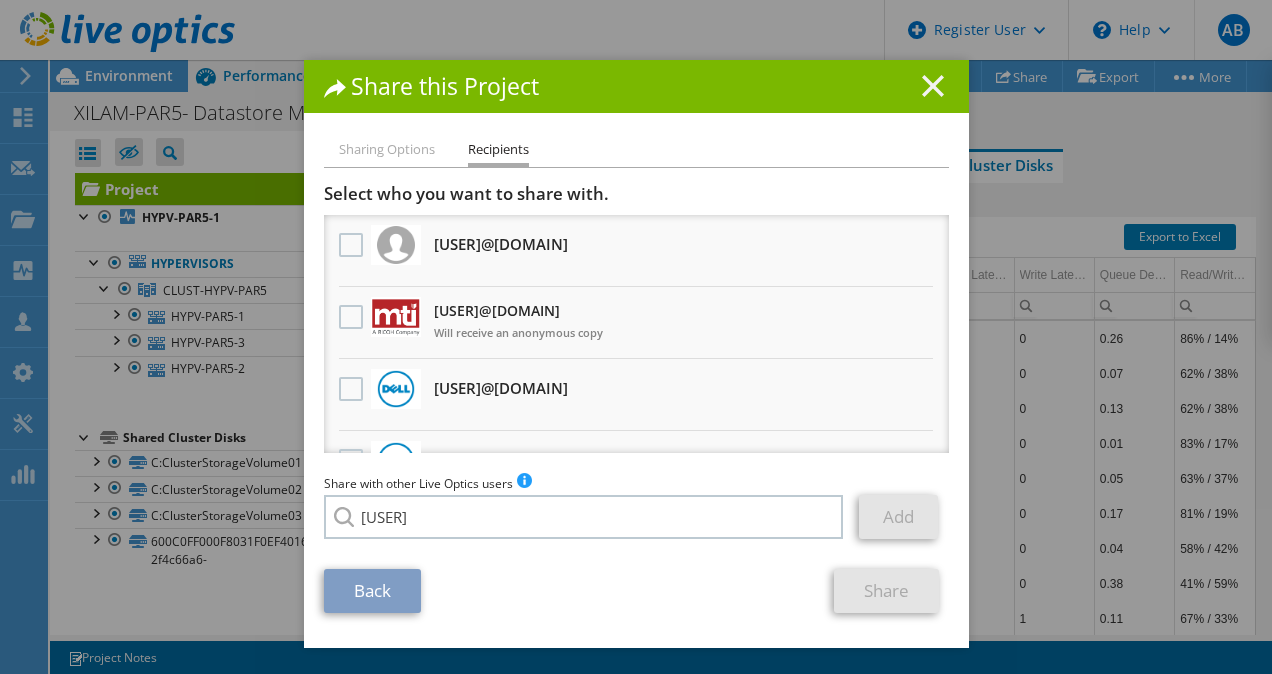 click 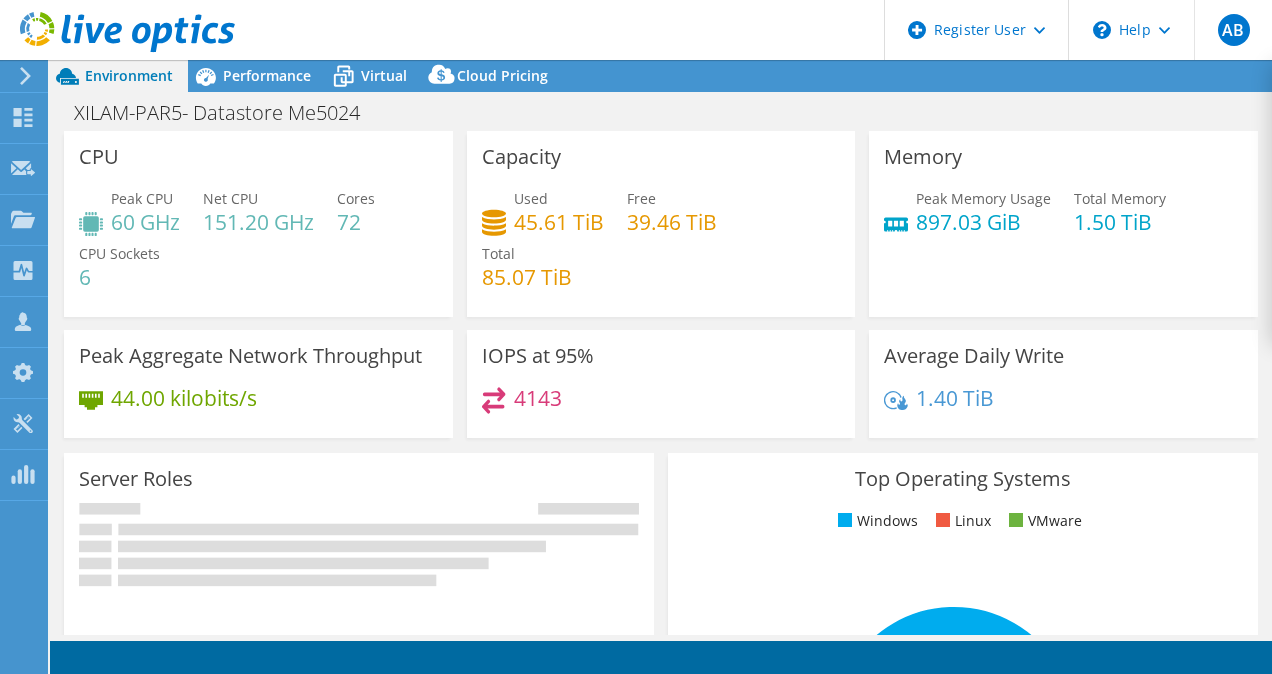 select on "USD" 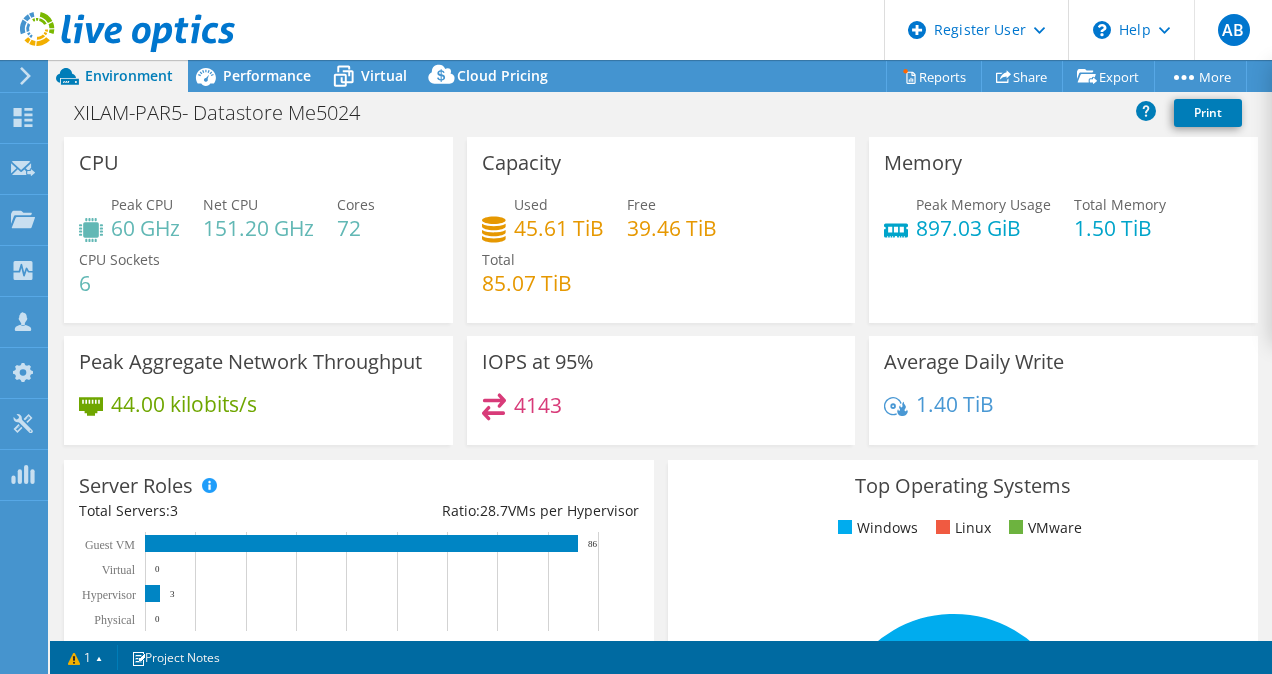 scroll, scrollTop: 0, scrollLeft: 0, axis: both 